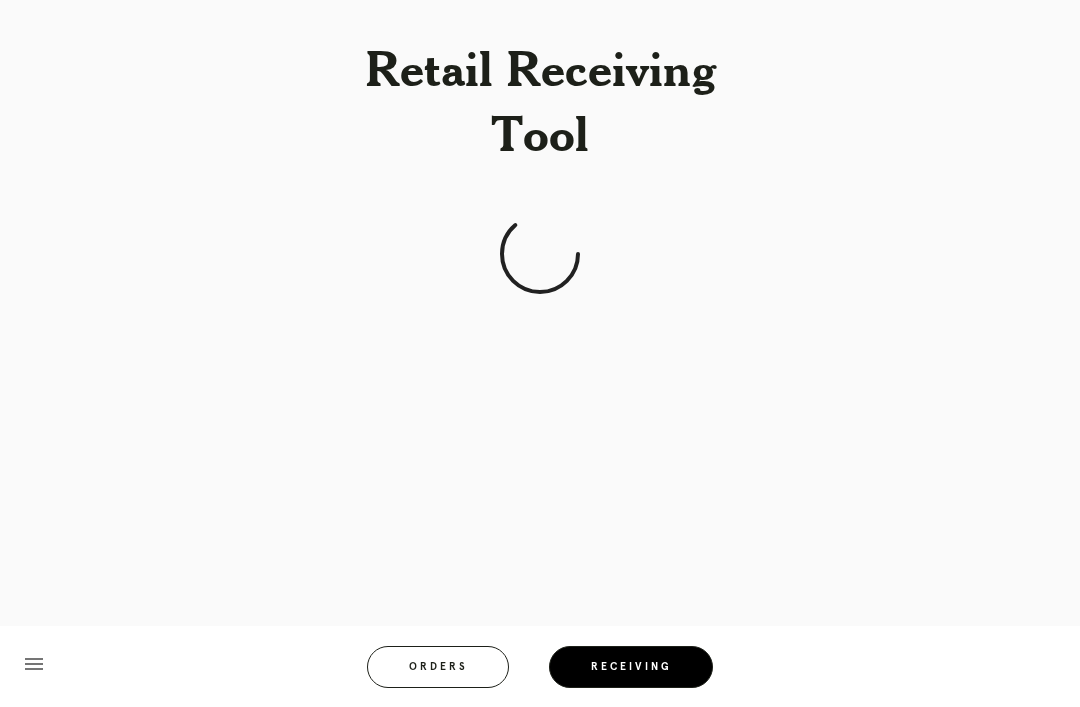 scroll, scrollTop: 64, scrollLeft: 0, axis: vertical 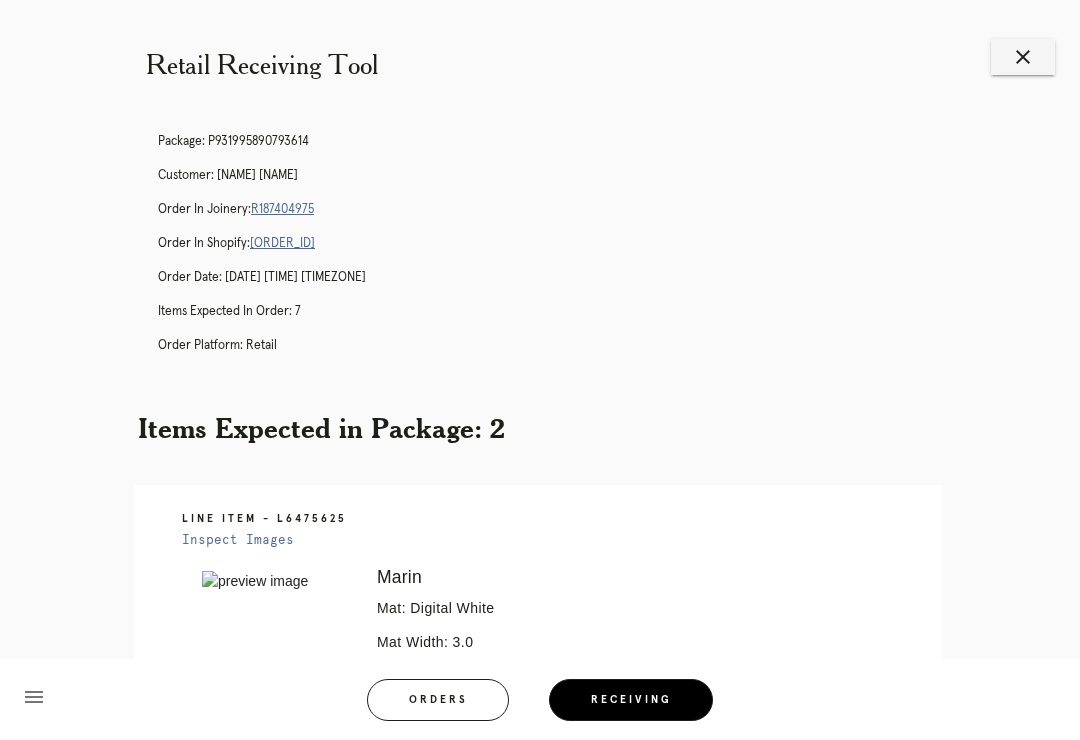 click on "close" at bounding box center [1023, 57] 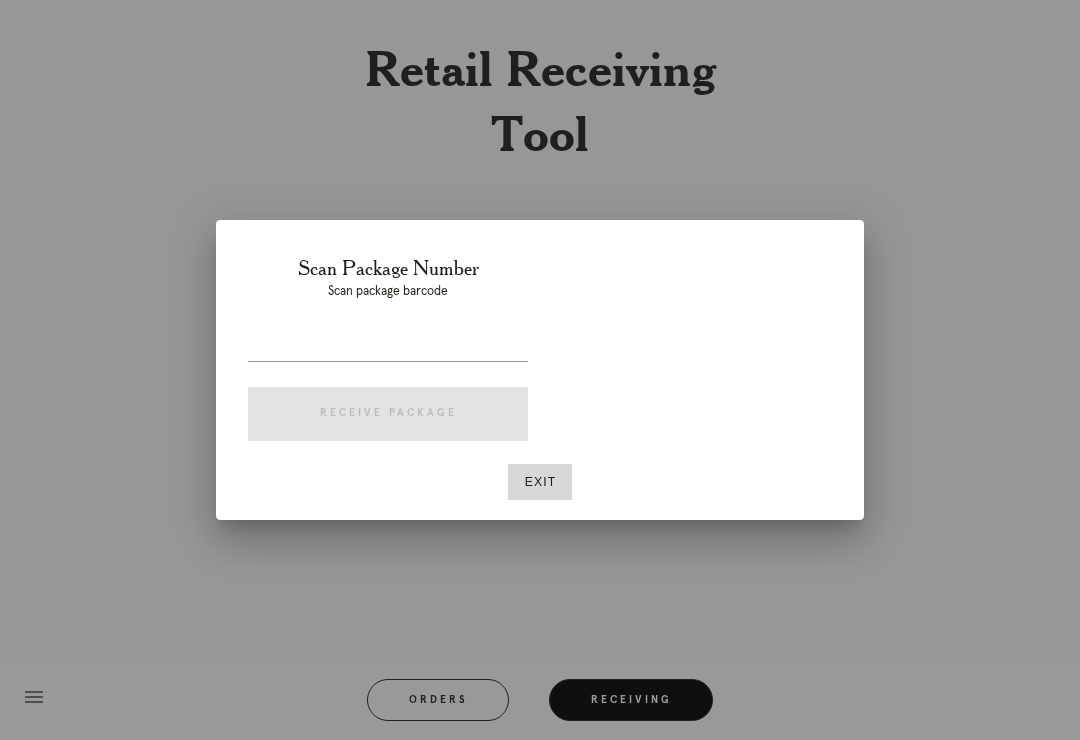 scroll, scrollTop: 0, scrollLeft: 0, axis: both 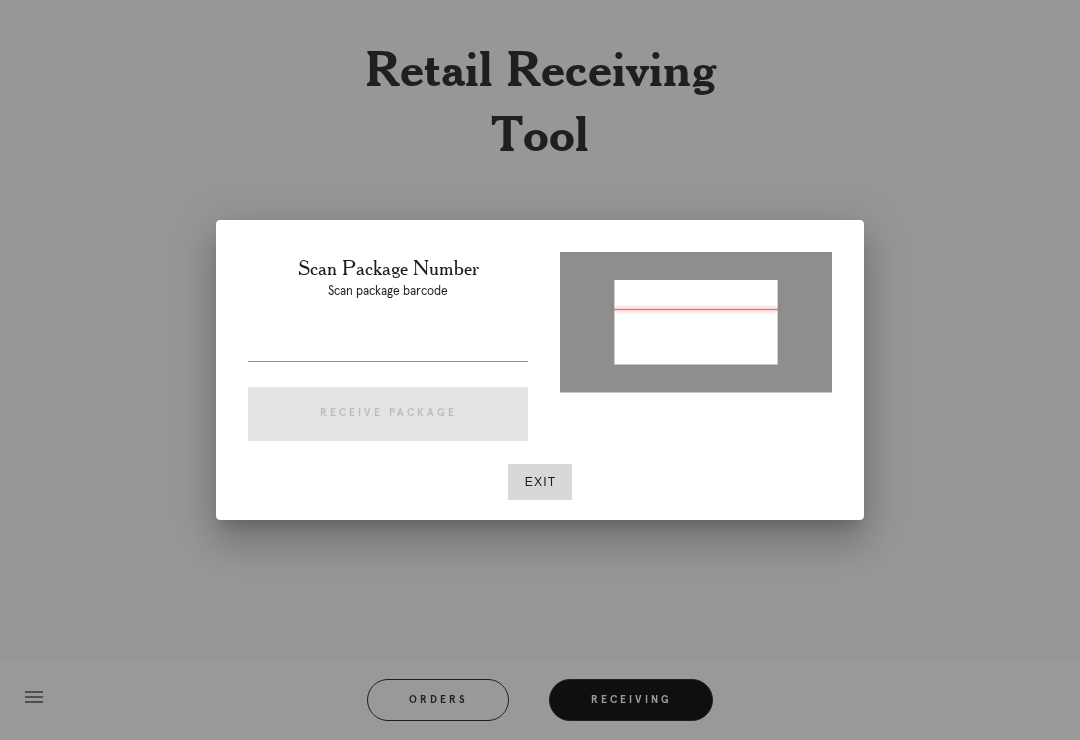 type on "P387356844451224" 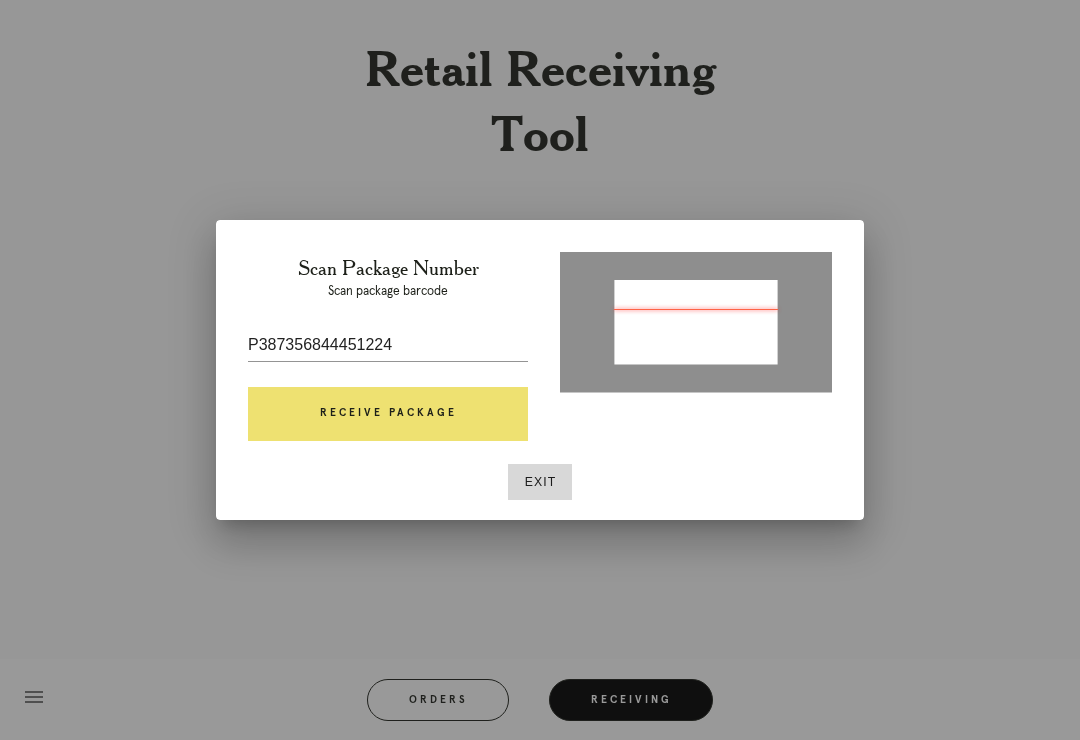 click on "Receive Package" at bounding box center (388, 414) 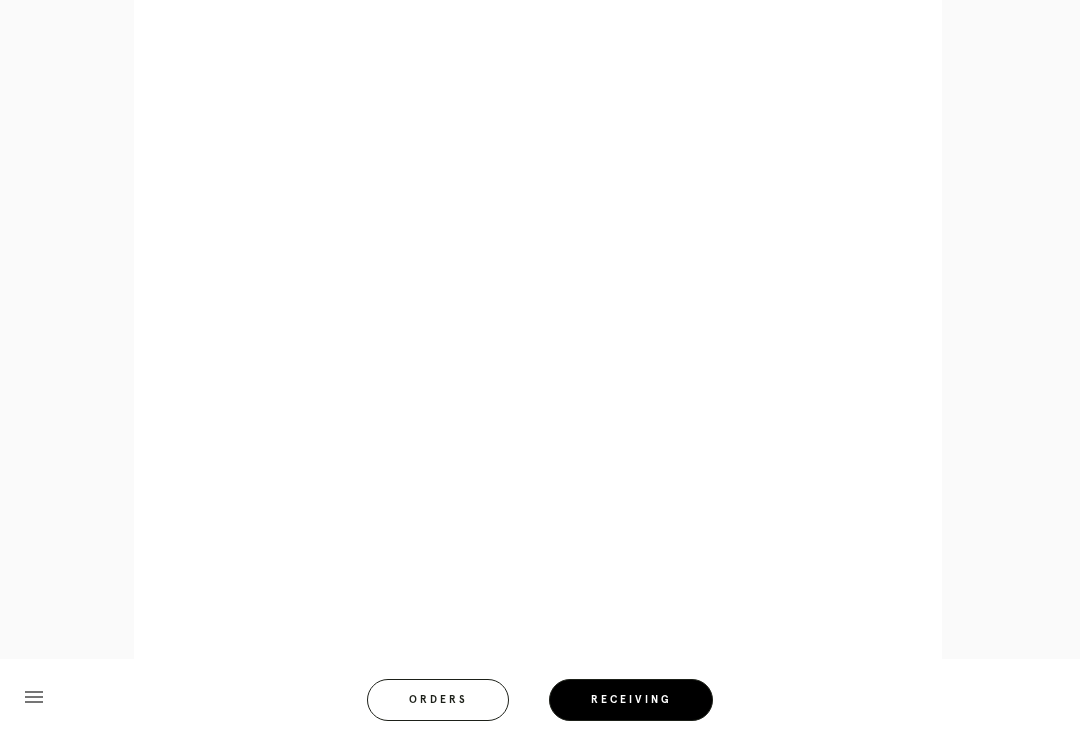 scroll, scrollTop: 858, scrollLeft: 0, axis: vertical 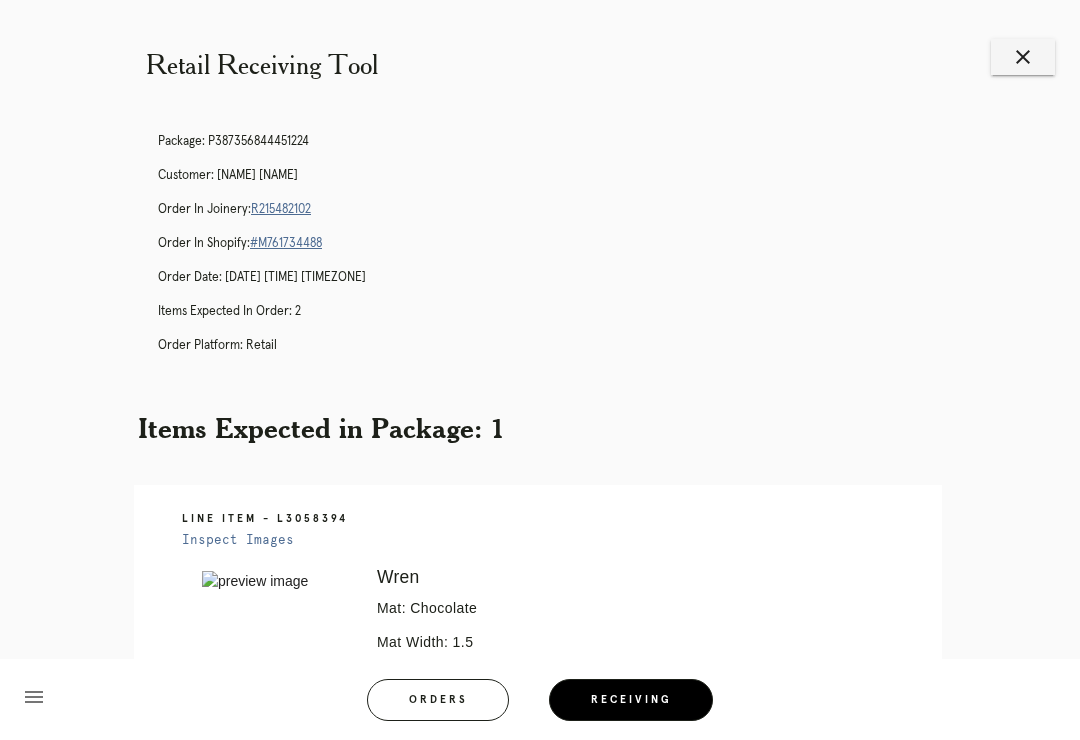 click on "R215482102" at bounding box center (281, 209) 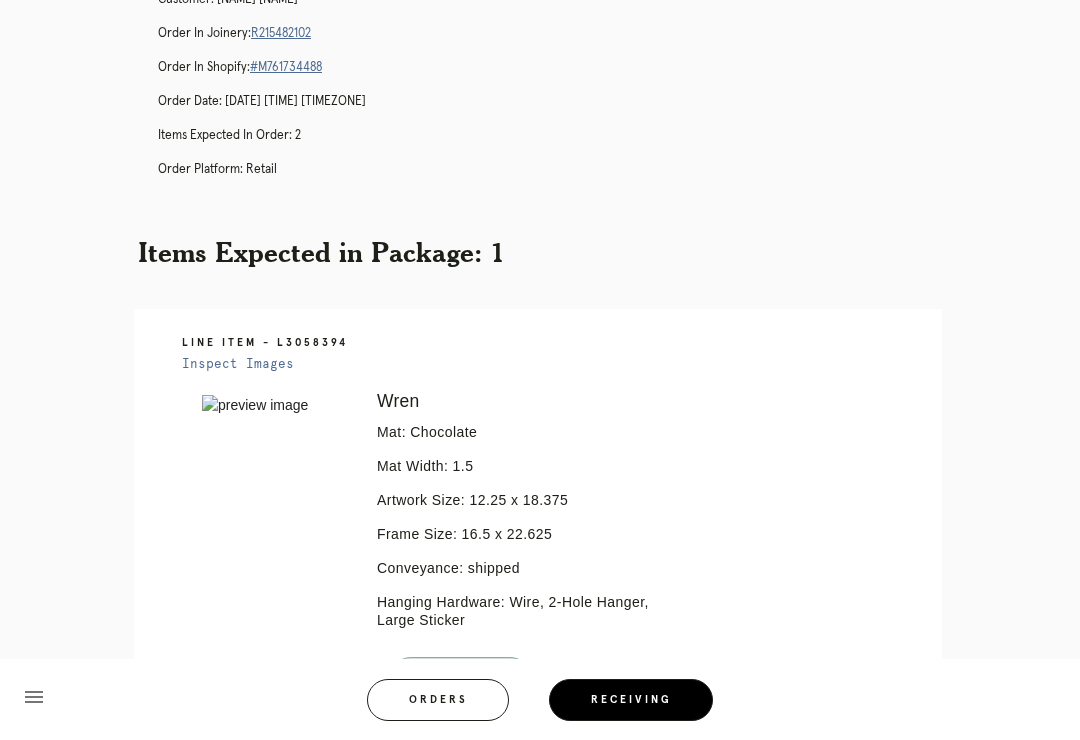 scroll, scrollTop: 0, scrollLeft: 0, axis: both 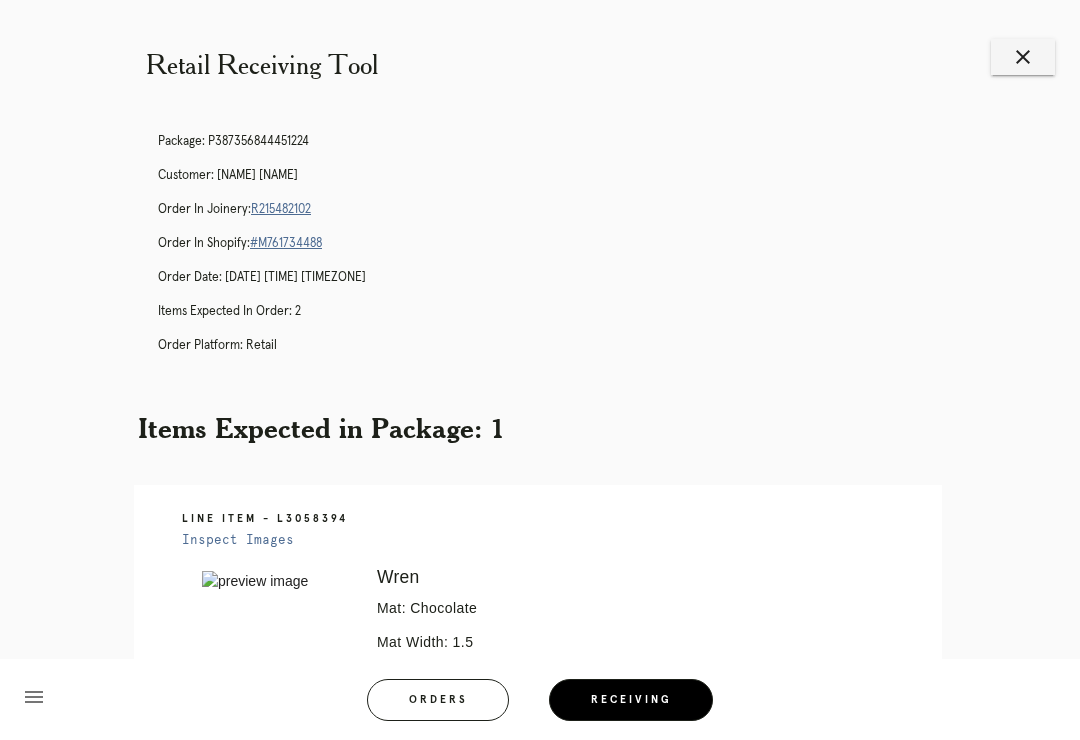 click on "close" at bounding box center [1023, 57] 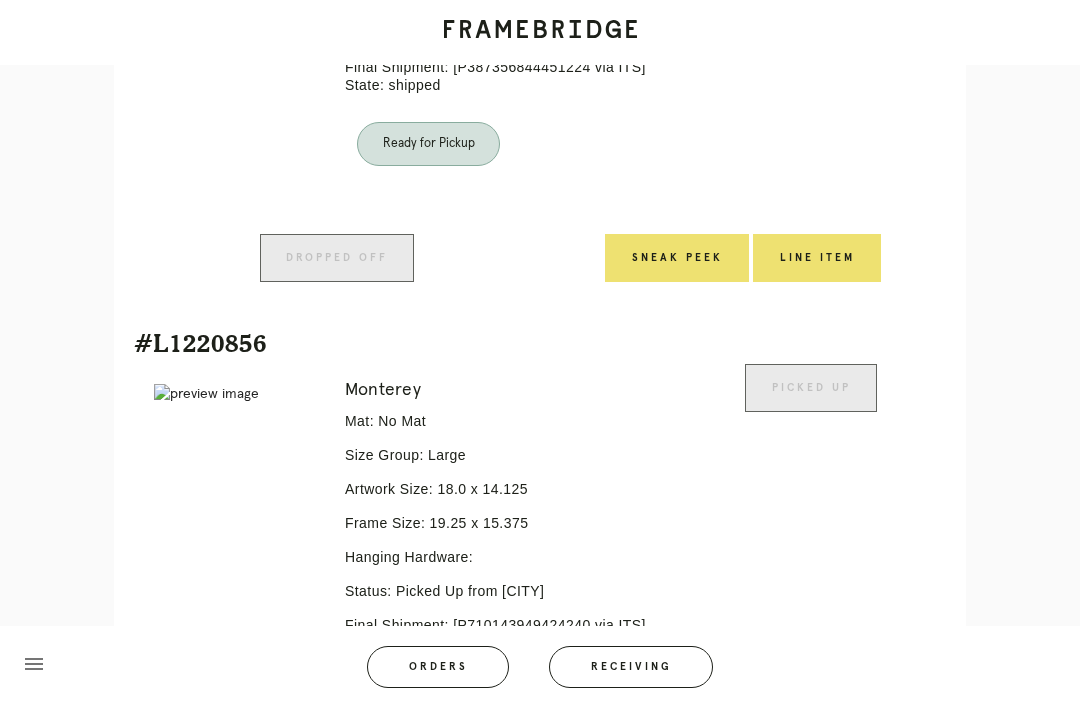 scroll, scrollTop: 0, scrollLeft: 0, axis: both 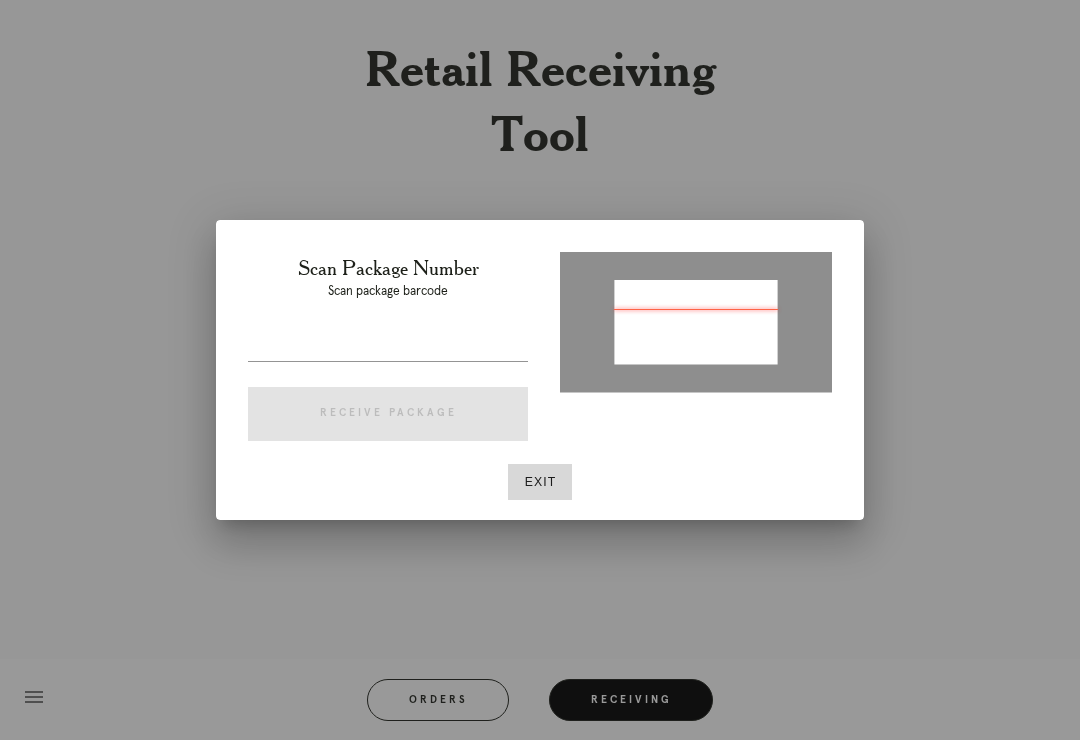 type on "P539543155266442" 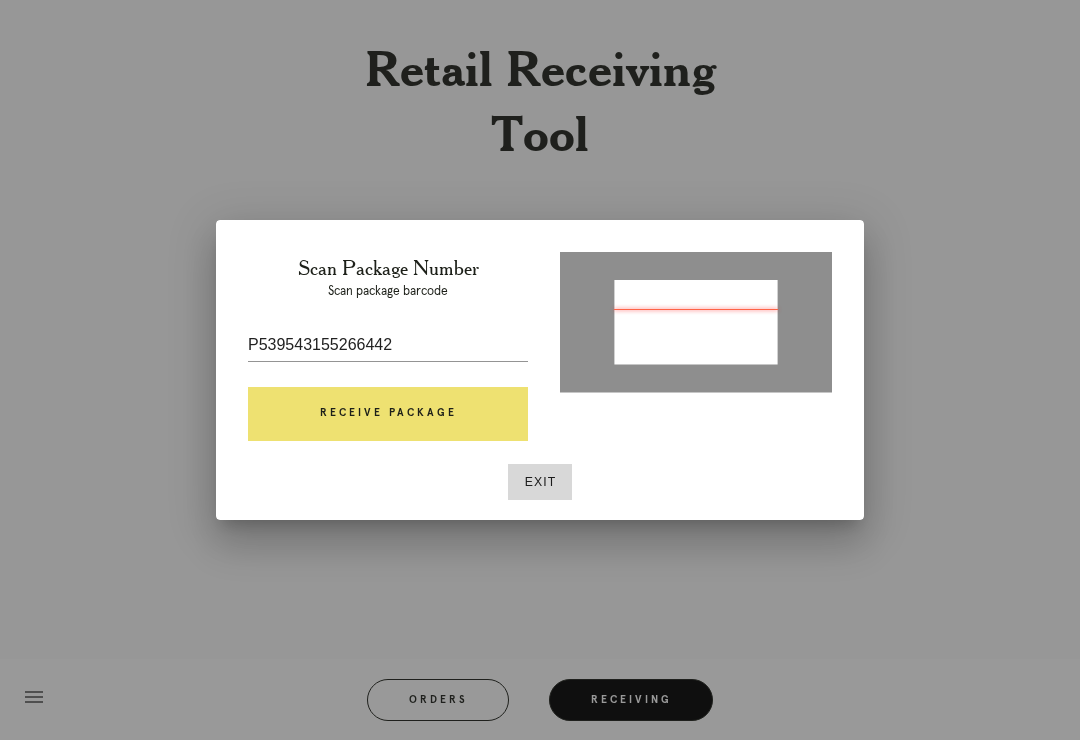 click on "Receive Package" at bounding box center [388, 414] 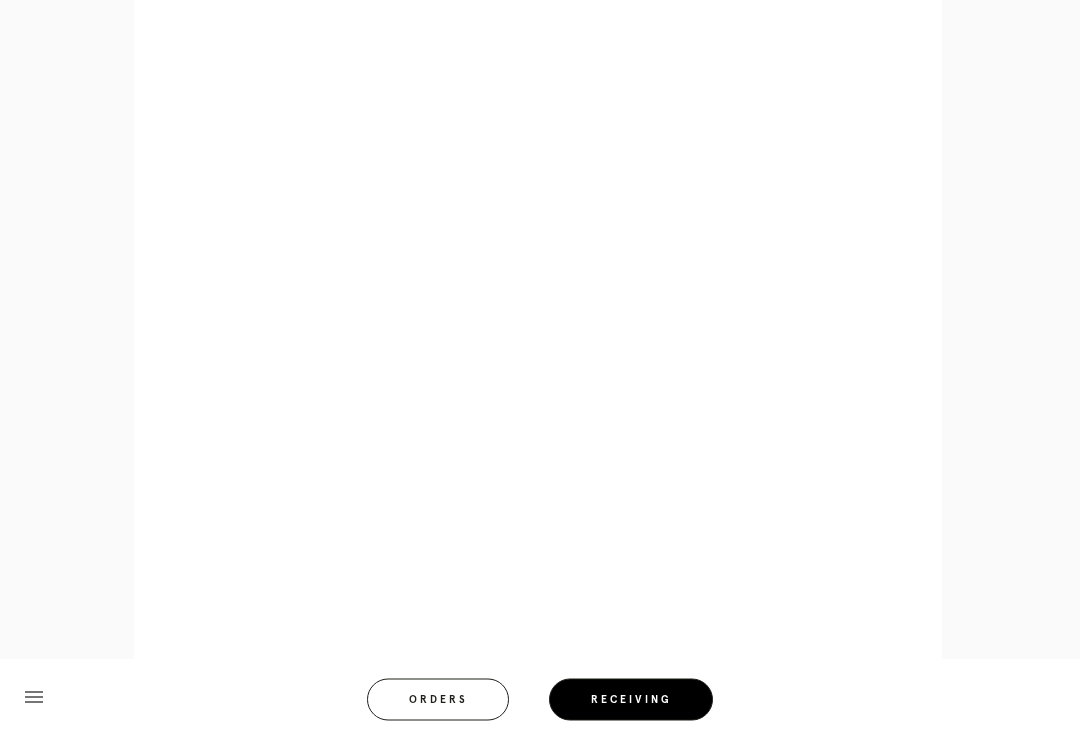 scroll, scrollTop: 928, scrollLeft: 0, axis: vertical 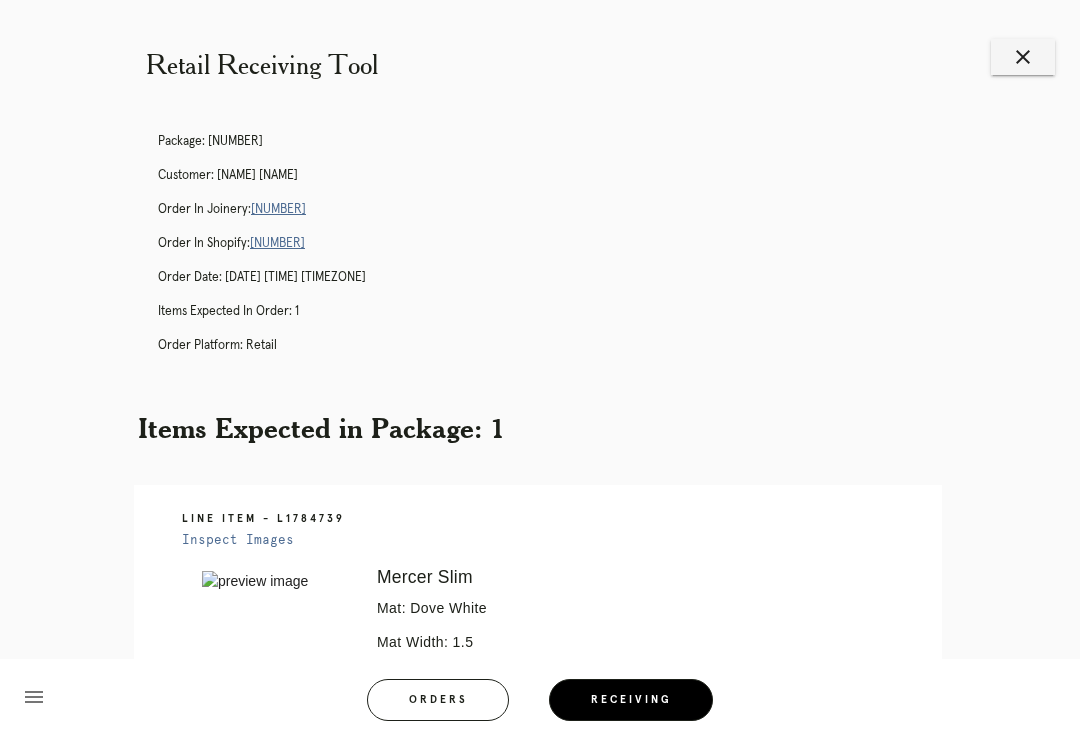 click on "close" at bounding box center [1023, 57] 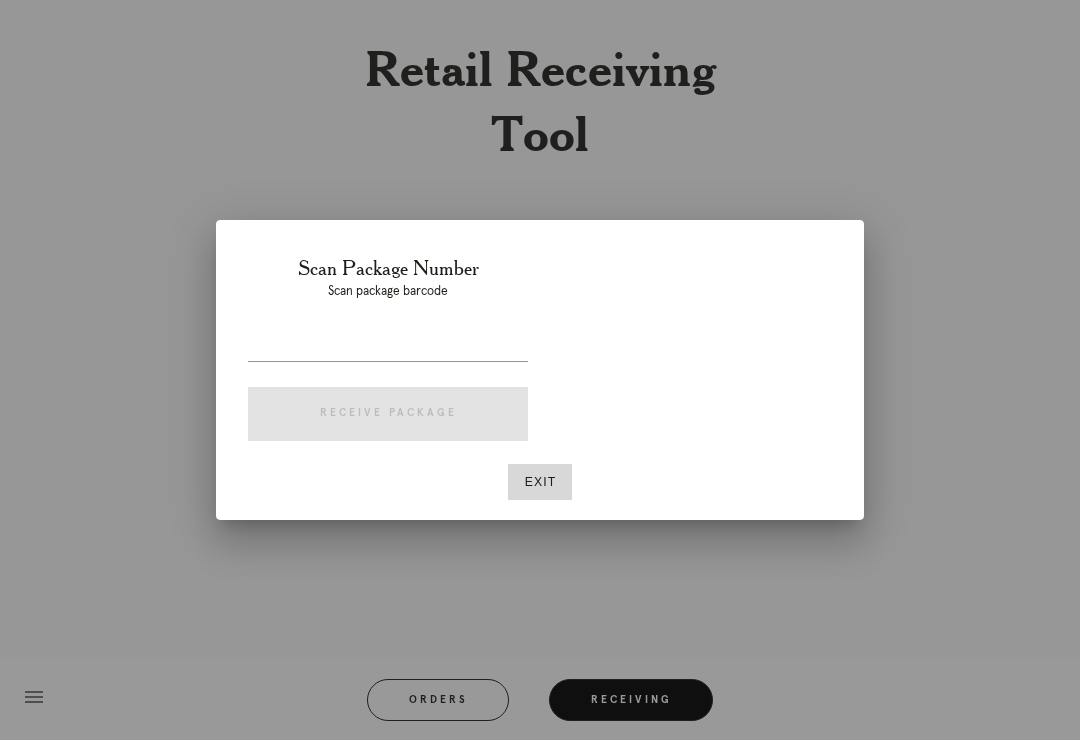 scroll, scrollTop: 0, scrollLeft: 0, axis: both 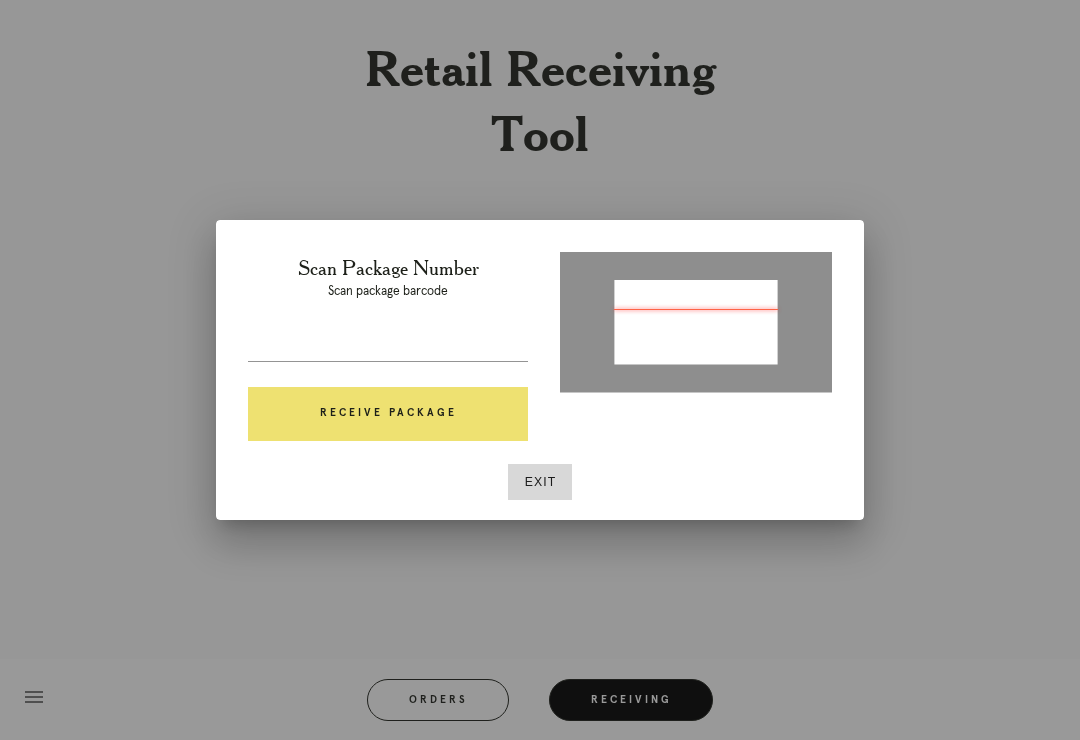 type on "P033613682829204" 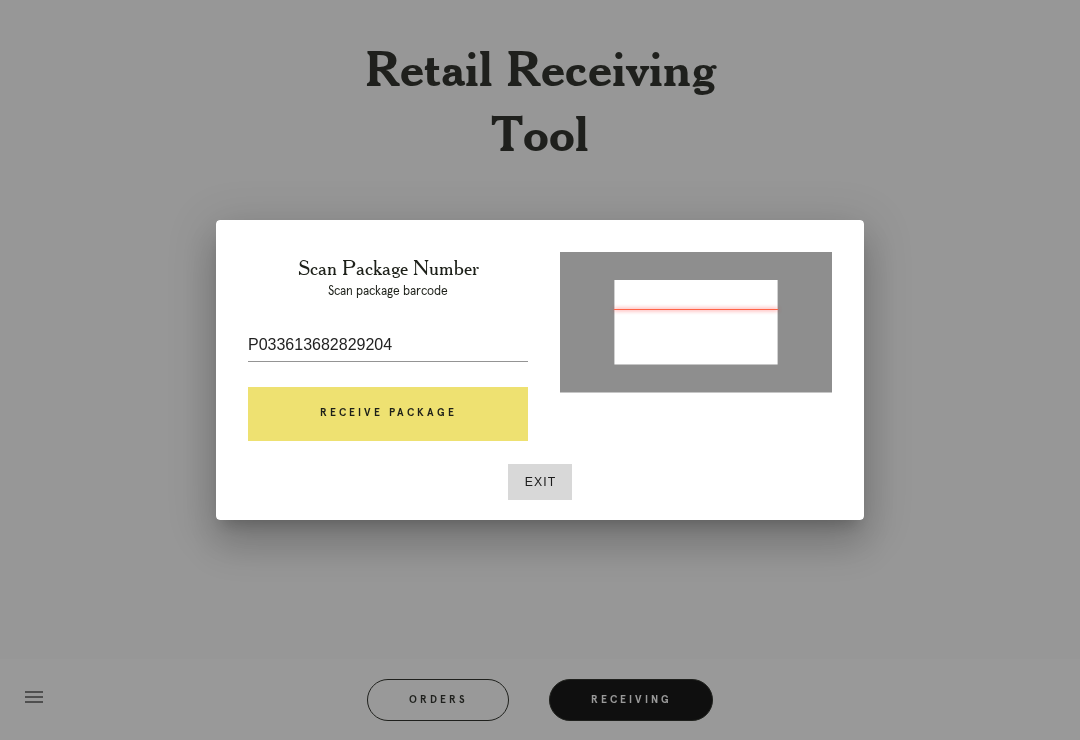 click on "Receive Package" at bounding box center [388, 414] 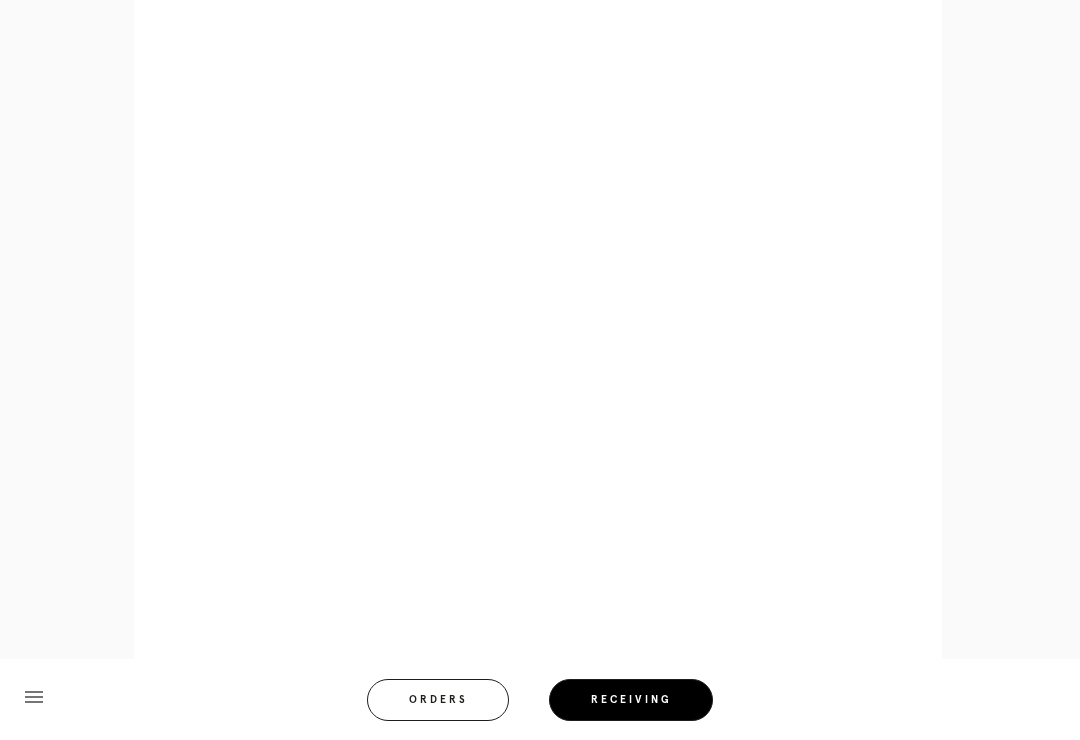 scroll, scrollTop: 964, scrollLeft: 0, axis: vertical 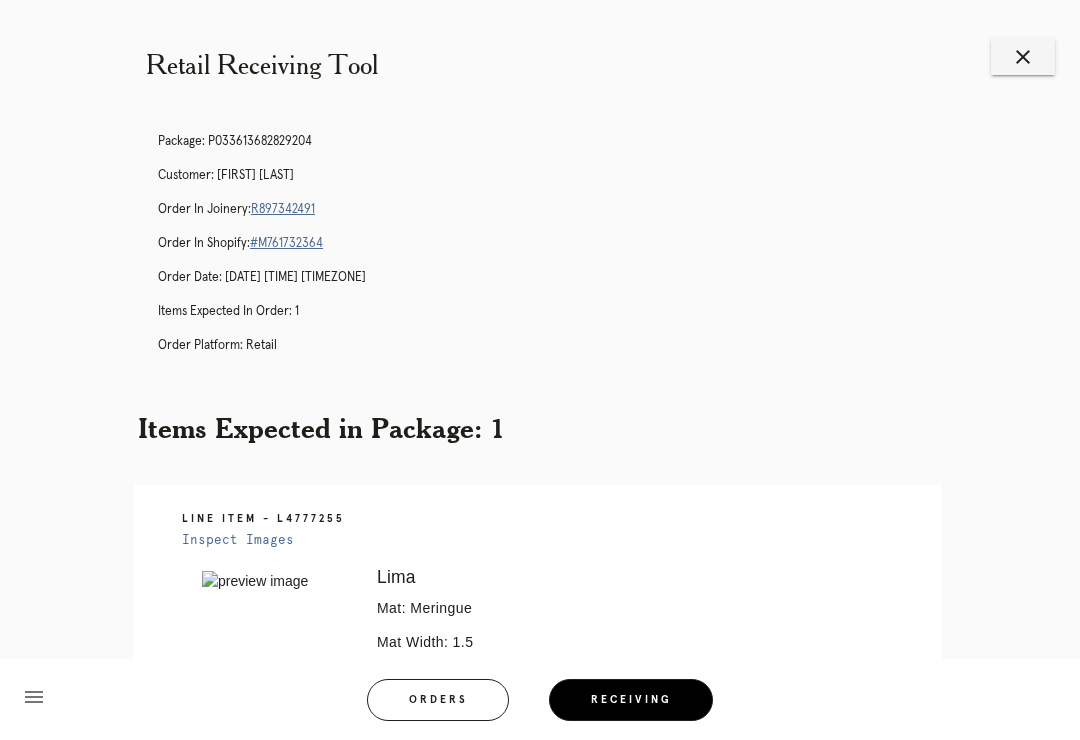 click on "close" at bounding box center (1023, 57) 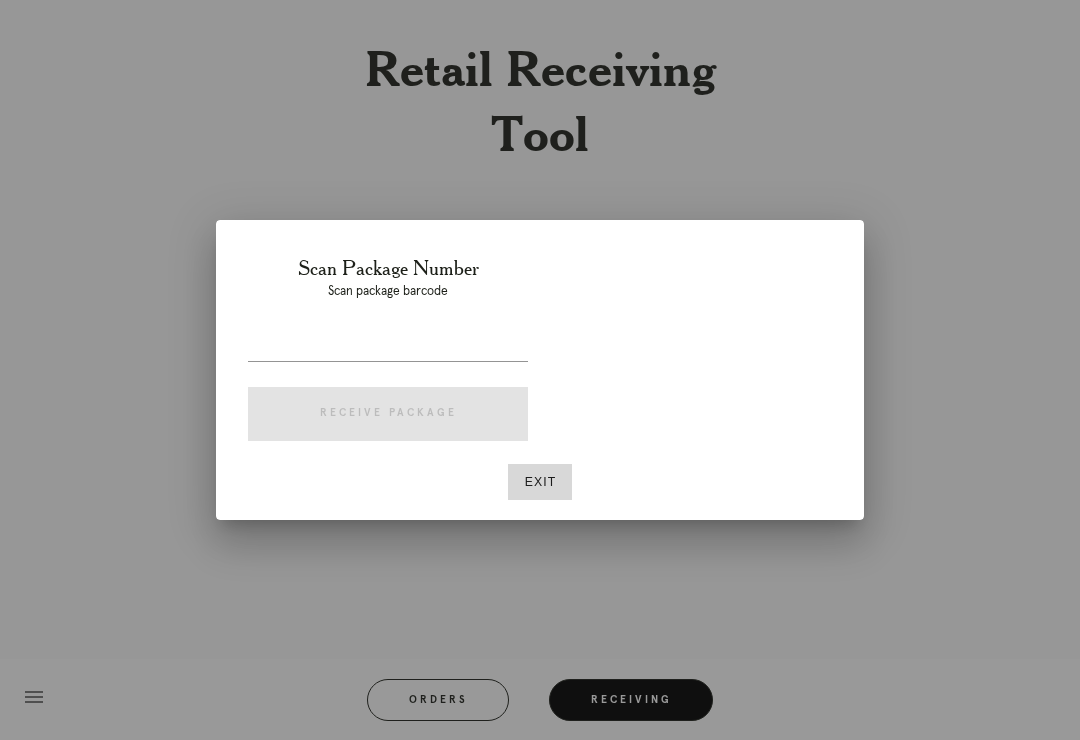 scroll, scrollTop: 0, scrollLeft: 0, axis: both 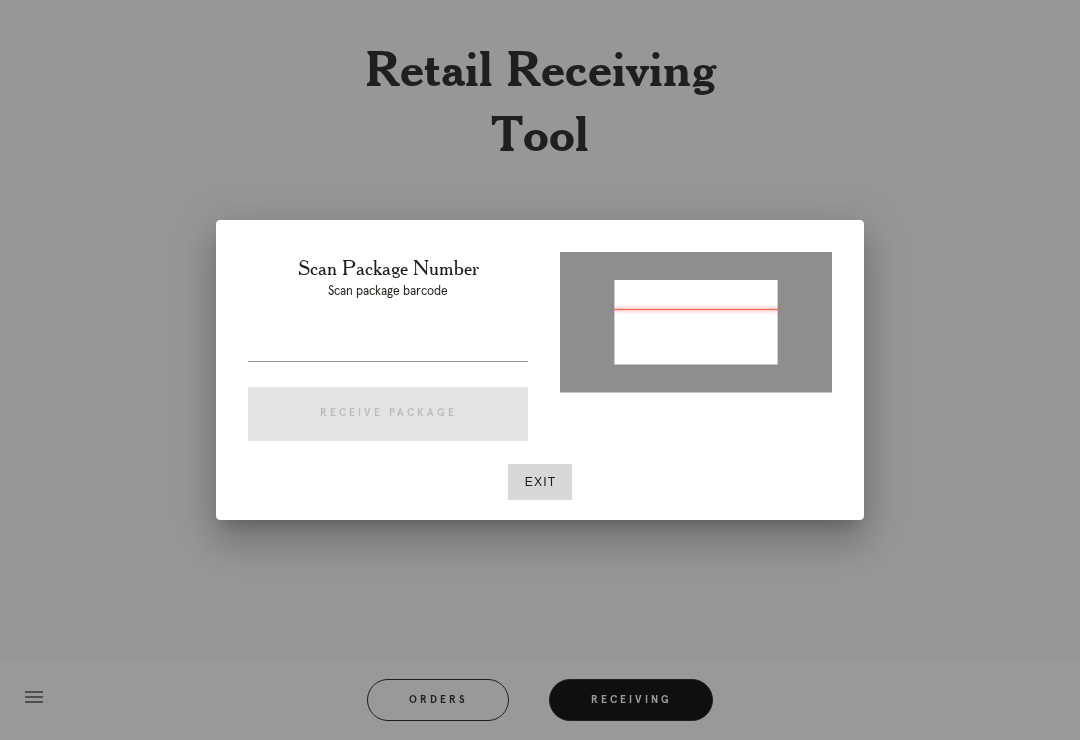 type on "P266159626175738" 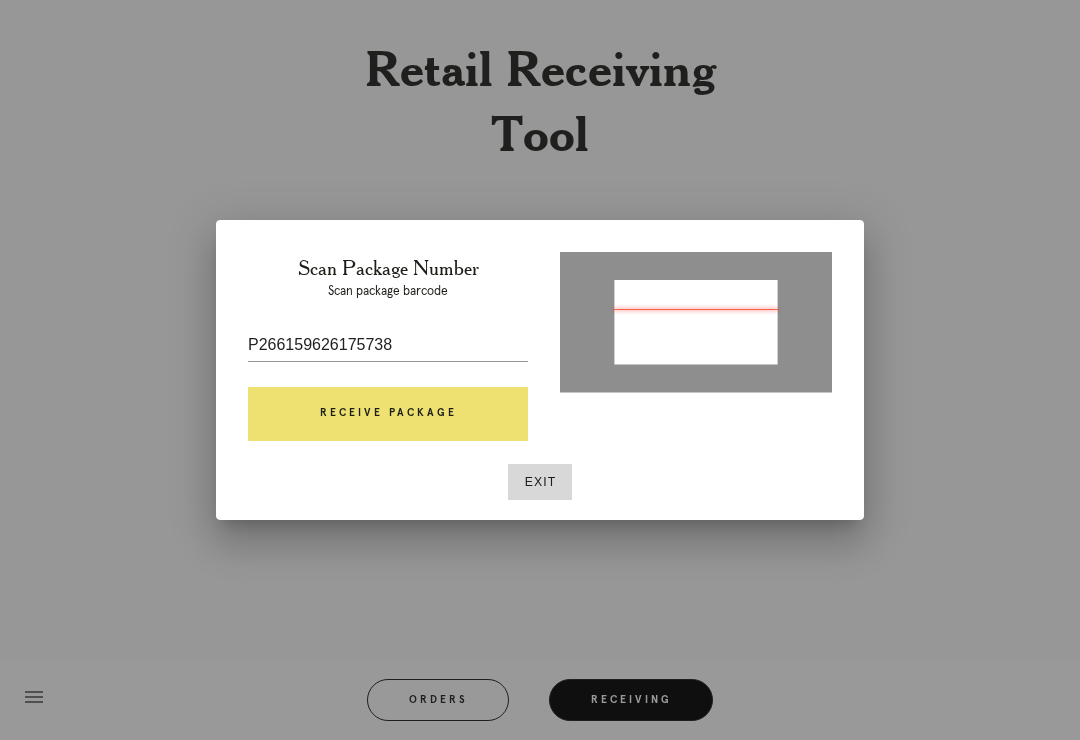 click on "Receive Package" at bounding box center (388, 414) 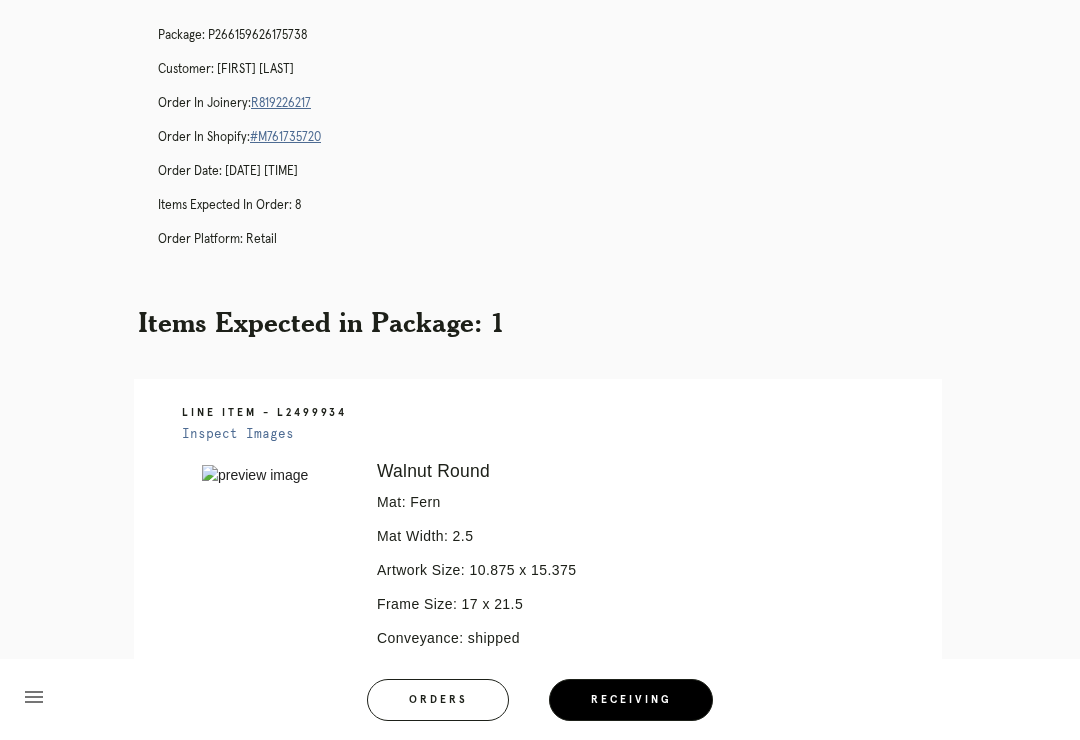 scroll, scrollTop: 452, scrollLeft: 0, axis: vertical 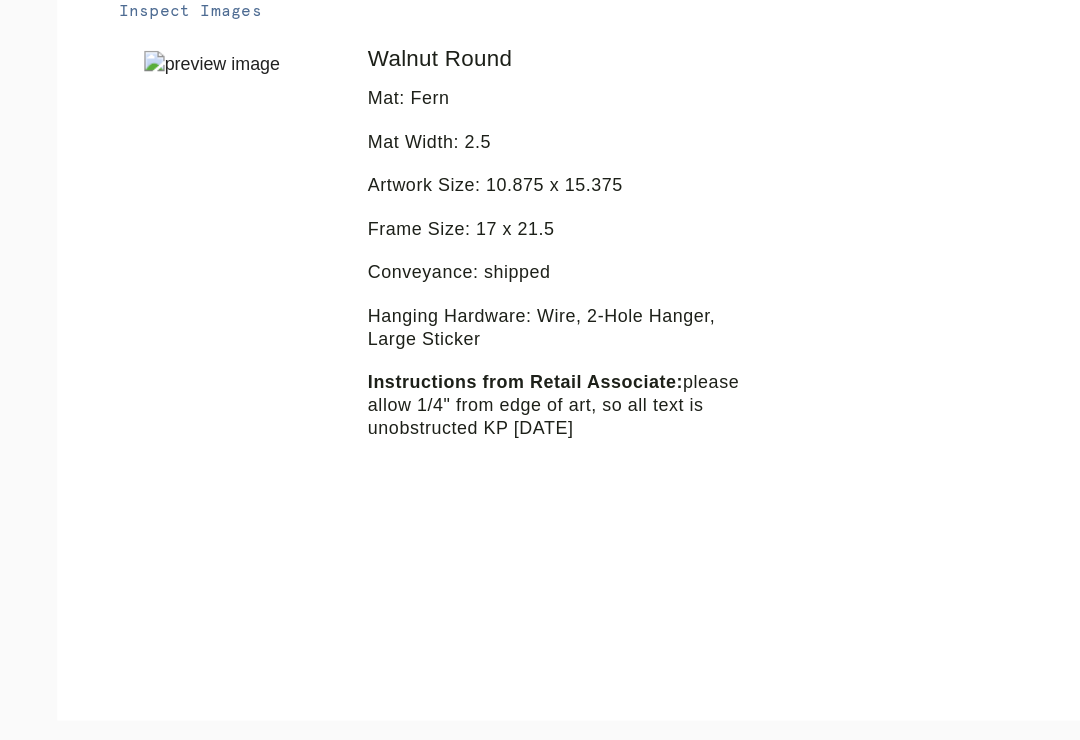 click on "menu
Orders
Receiving" at bounding box center (540, 699) 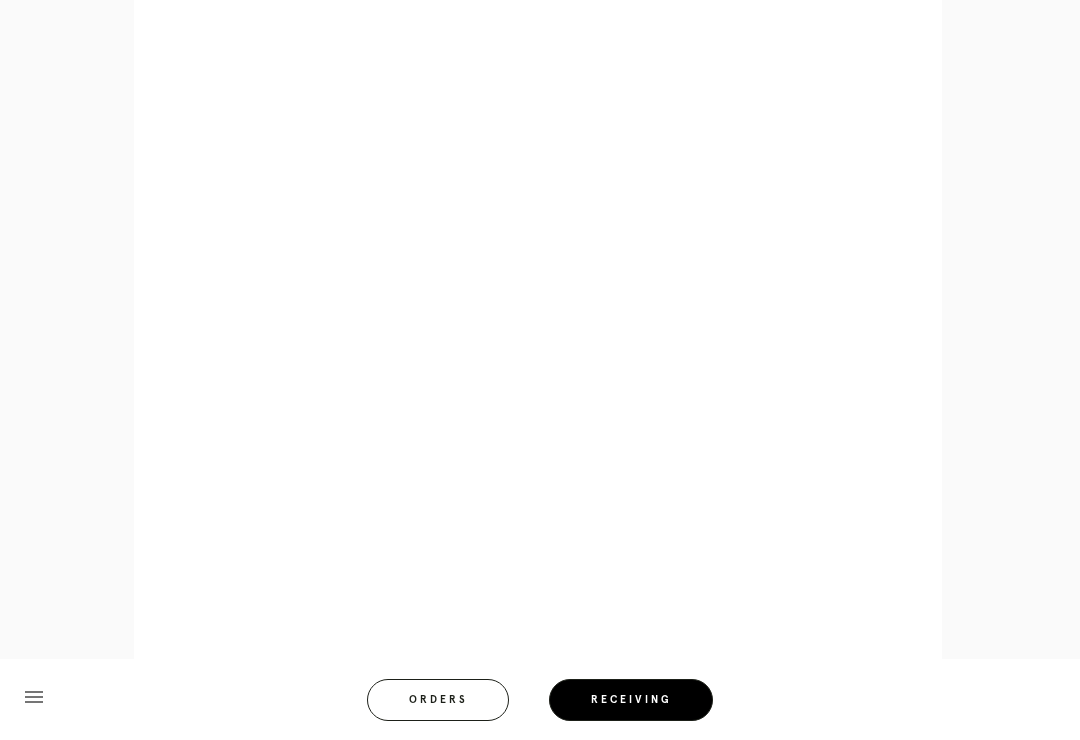 scroll, scrollTop: 928, scrollLeft: 0, axis: vertical 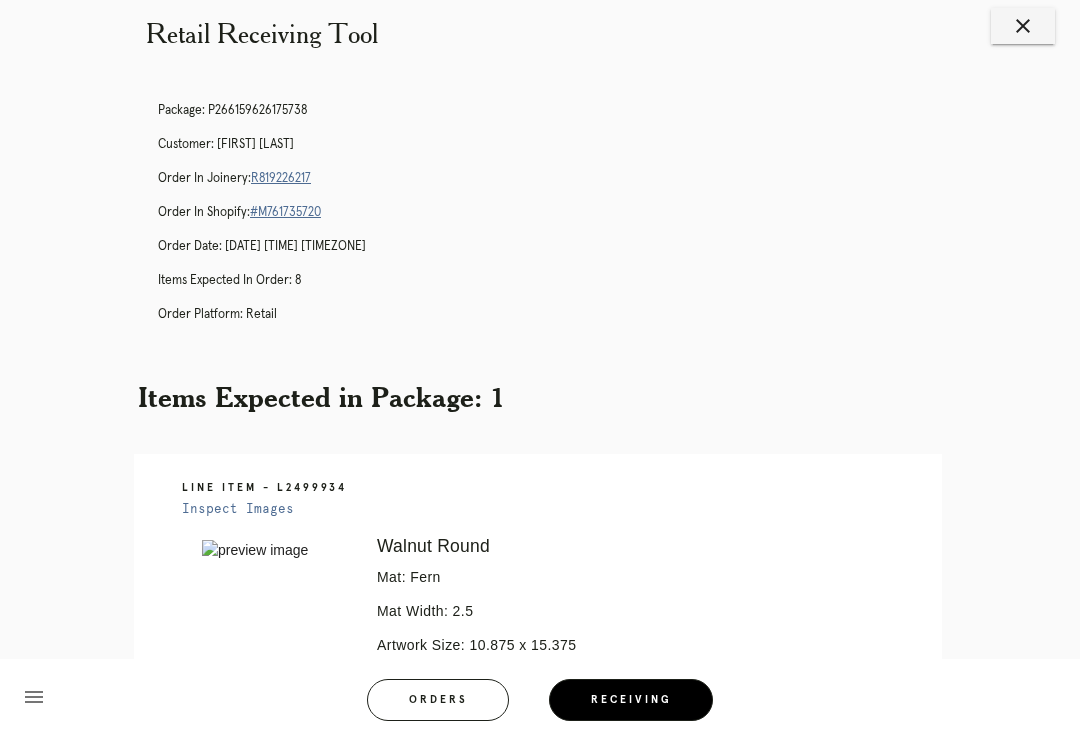 click on "R819226217" at bounding box center [281, 178] 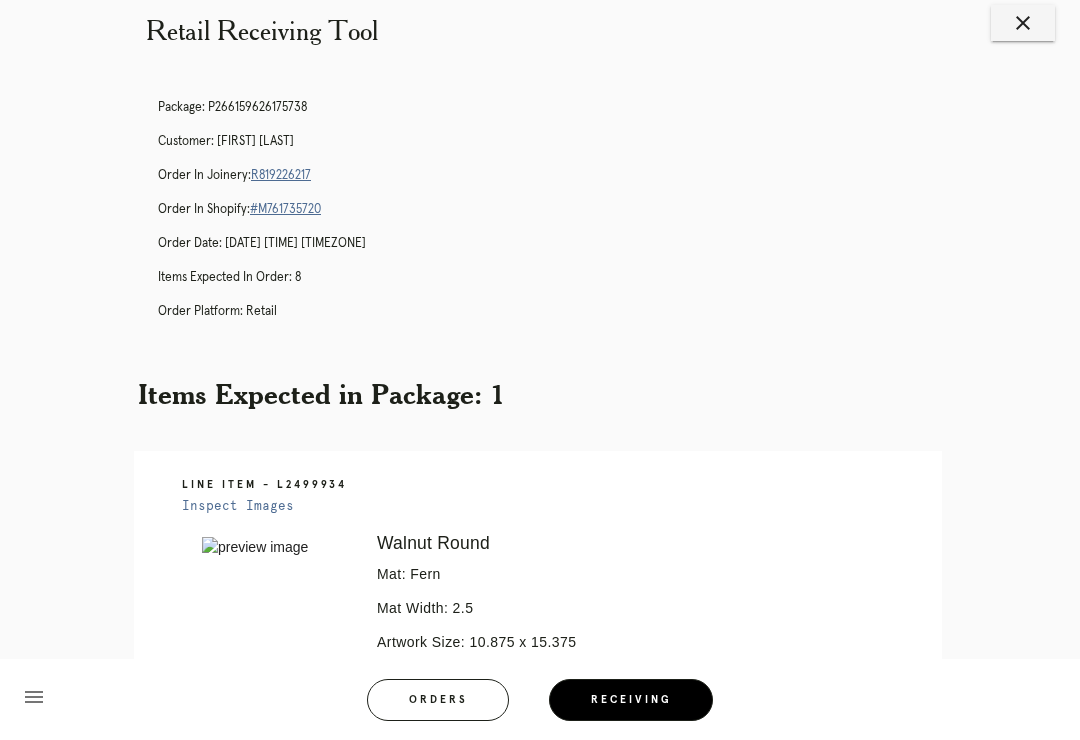 scroll, scrollTop: 19, scrollLeft: 0, axis: vertical 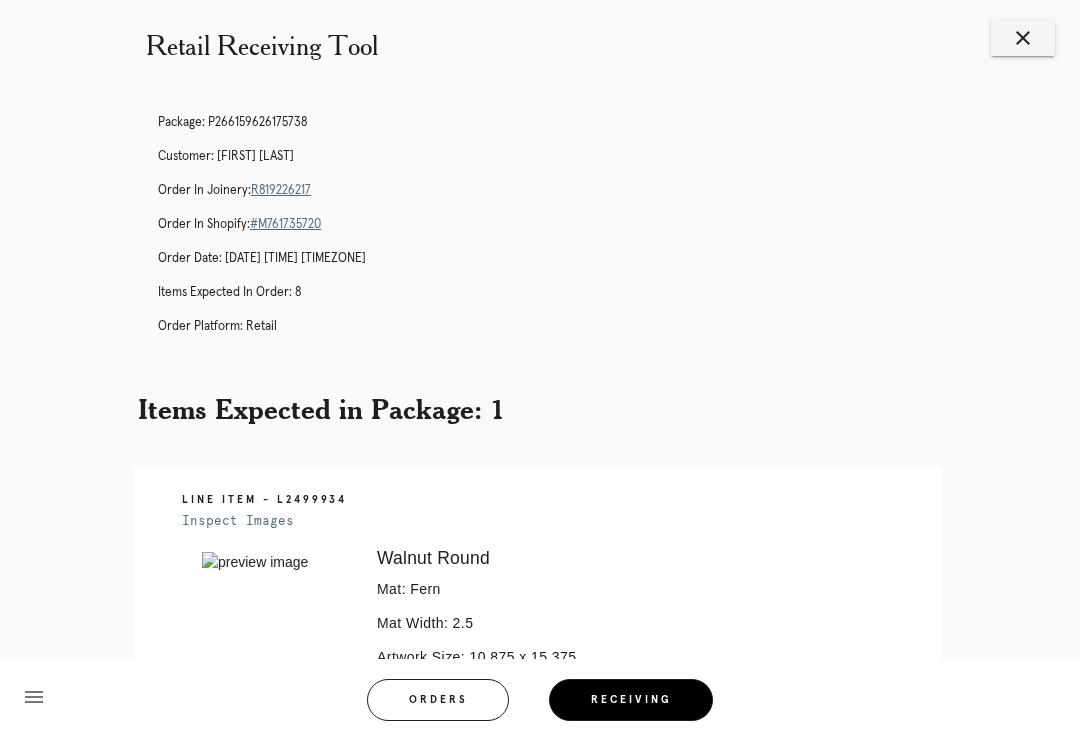 click on "Retail Receiving Tool   close   Package: P266159626175738   Customer: Katrina Goulden
Order in Joinery:
R819226217
Order in Shopify:
#M761735720
Order Date:
07/19/2025  4:32 PM EDT
Items Expected in Order: 8   Order Platform: retail     Items Expected in Package:  1
Line Item - L2499934
Inspect Images
Error retreiving frame spec #9749938
Walnut Round
Mat: Fern
Mat Width: 2.5
Artwork Size:
10.875
x
15.375
Frame Size:
17
x
21.5
Conveyance: shipped
Hanging Hardware: Wire, 2-Hole Hanger, Large Sticker
Instructions from Retail Associate:
please allow 1/4" from edge of art, so all text is unobstructed KP 7/19/25
Ready for Pickup" at bounding box center [540, 562] 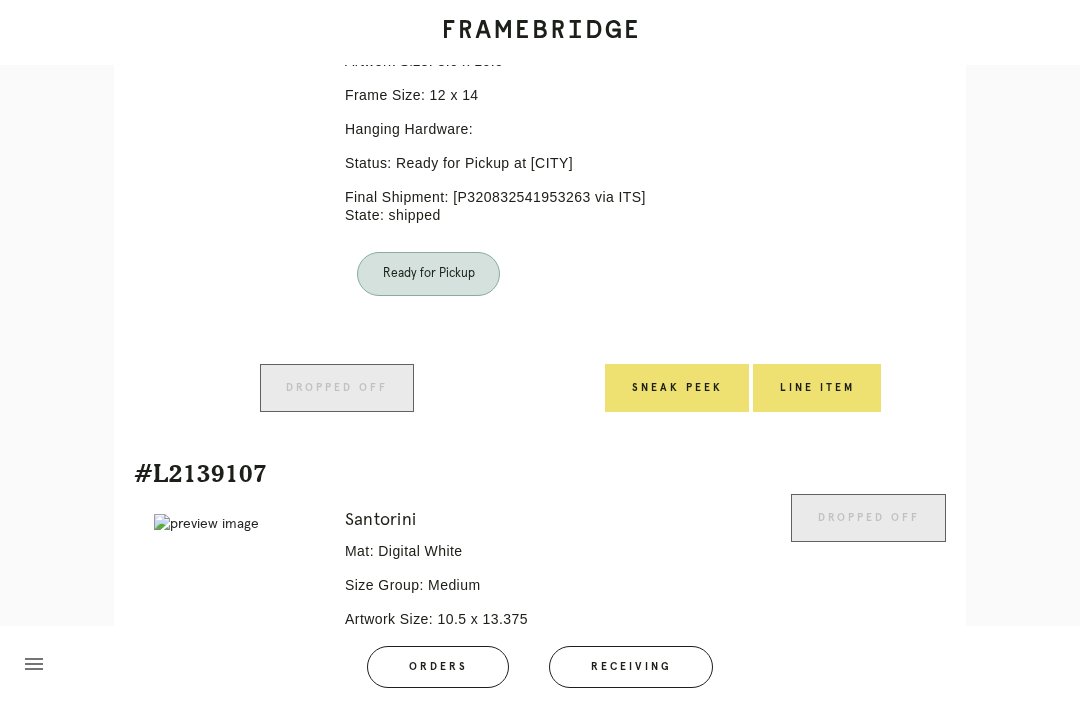 scroll, scrollTop: 2645, scrollLeft: 0, axis: vertical 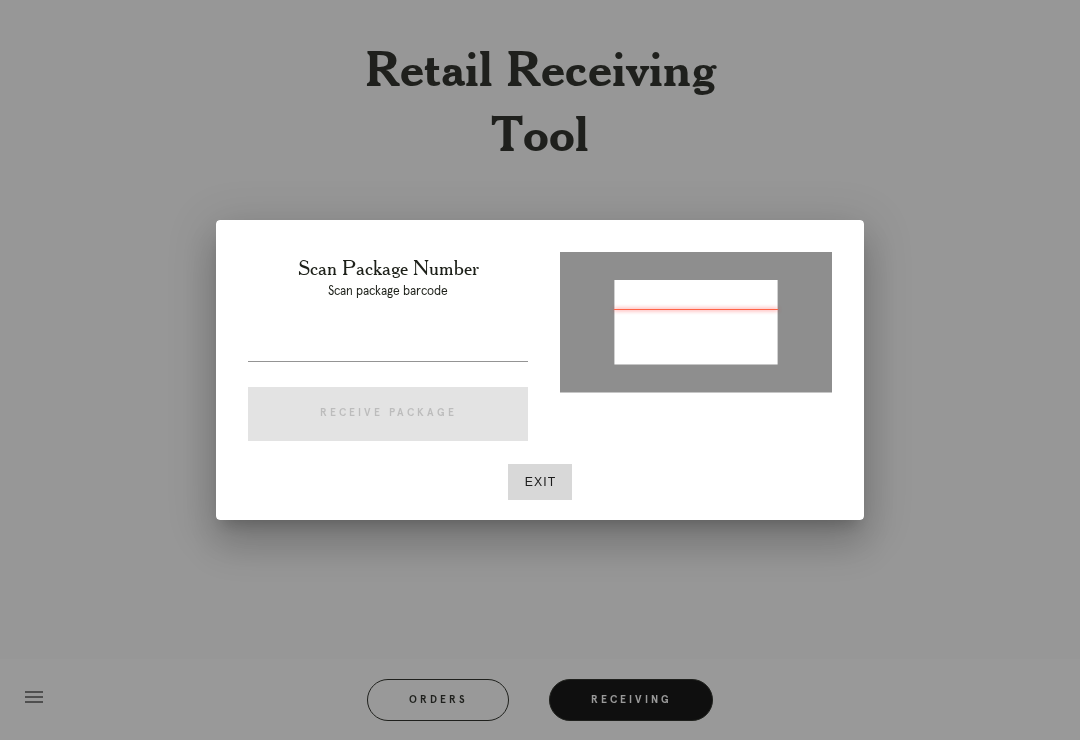 type on "P558984791275891" 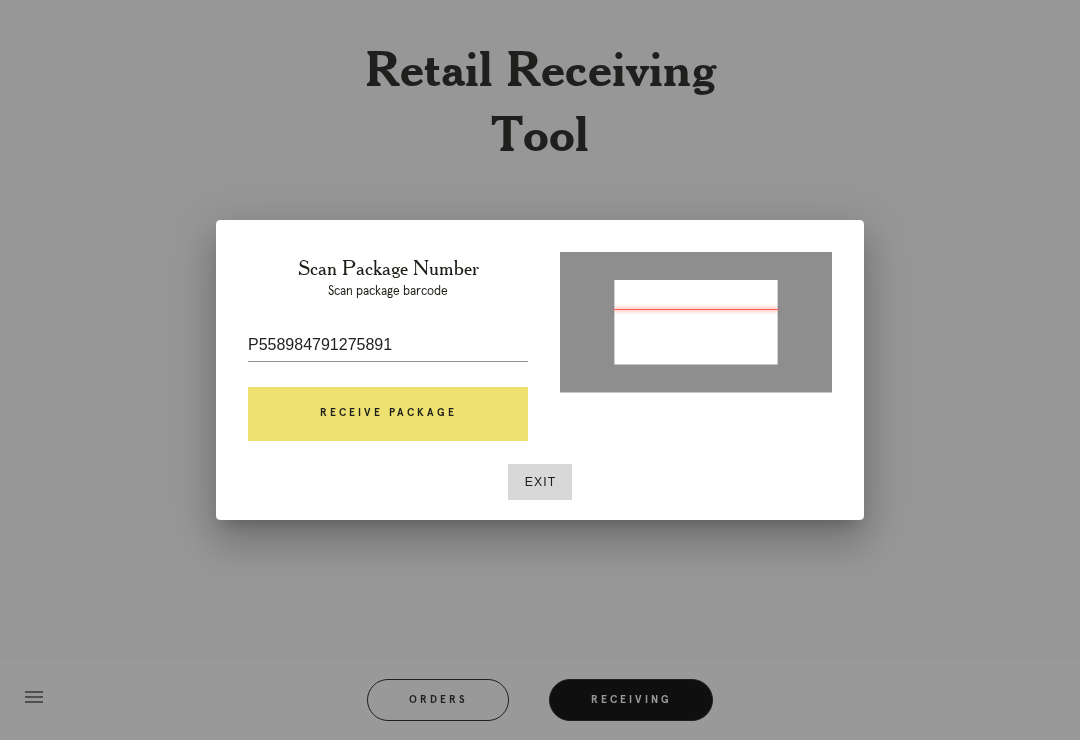 click on "Receive Package" at bounding box center [388, 414] 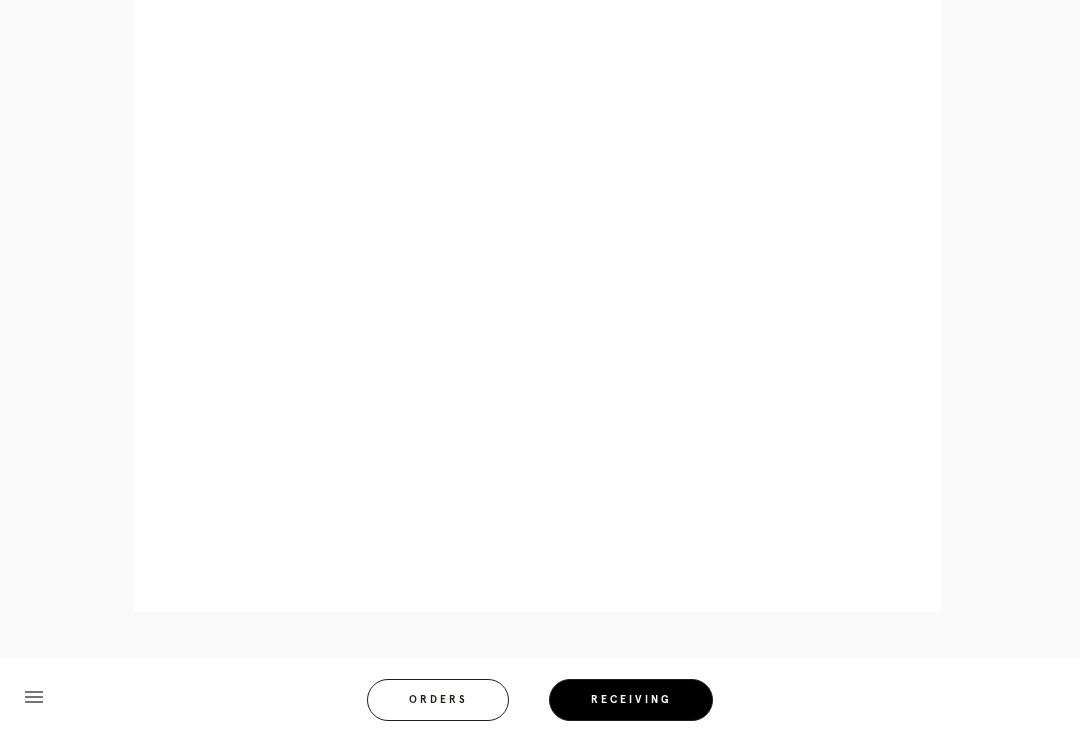 scroll, scrollTop: 1014, scrollLeft: 0, axis: vertical 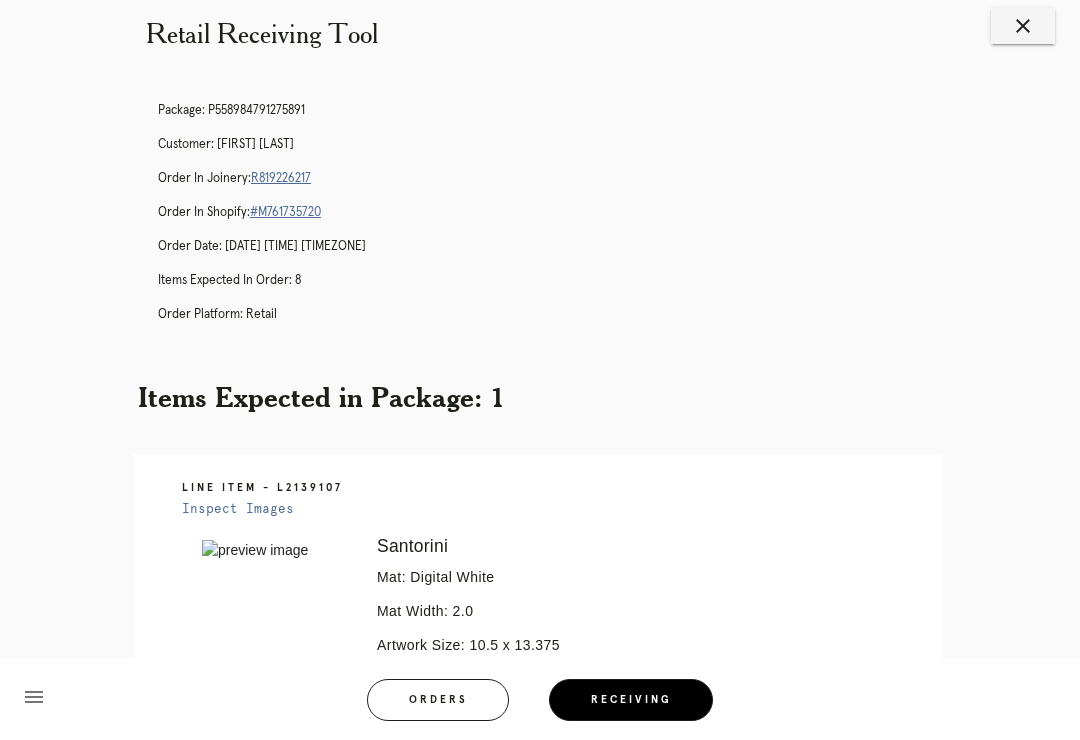 click on "R819226217" at bounding box center (281, 178) 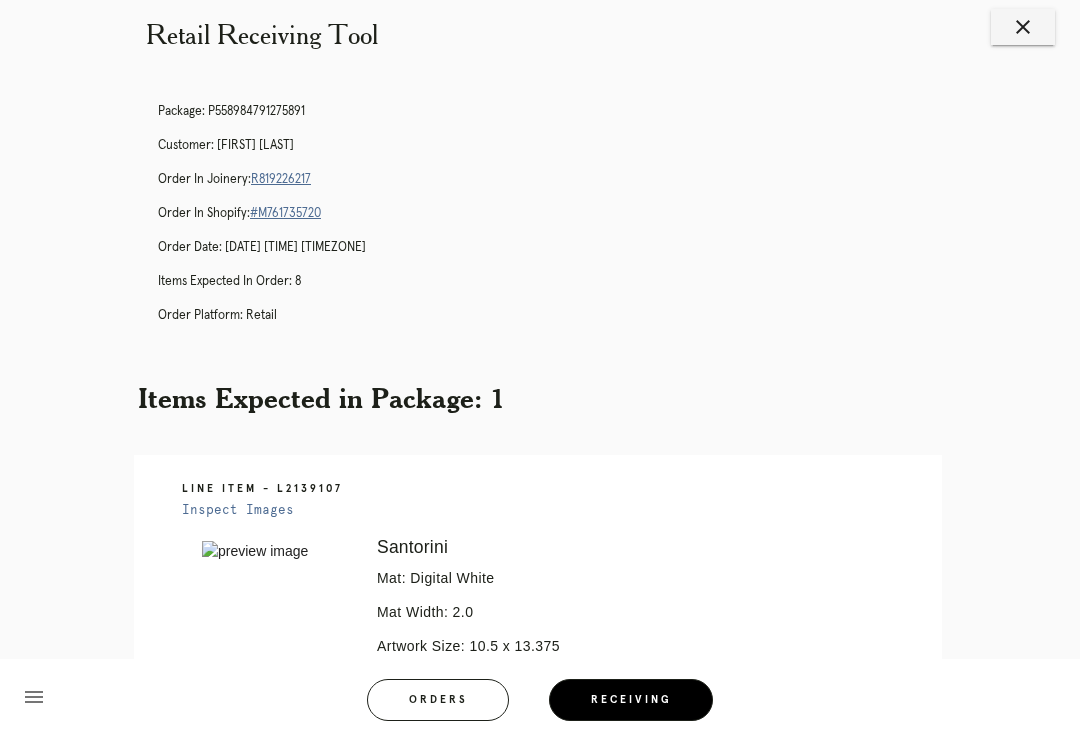 scroll, scrollTop: 0, scrollLeft: 0, axis: both 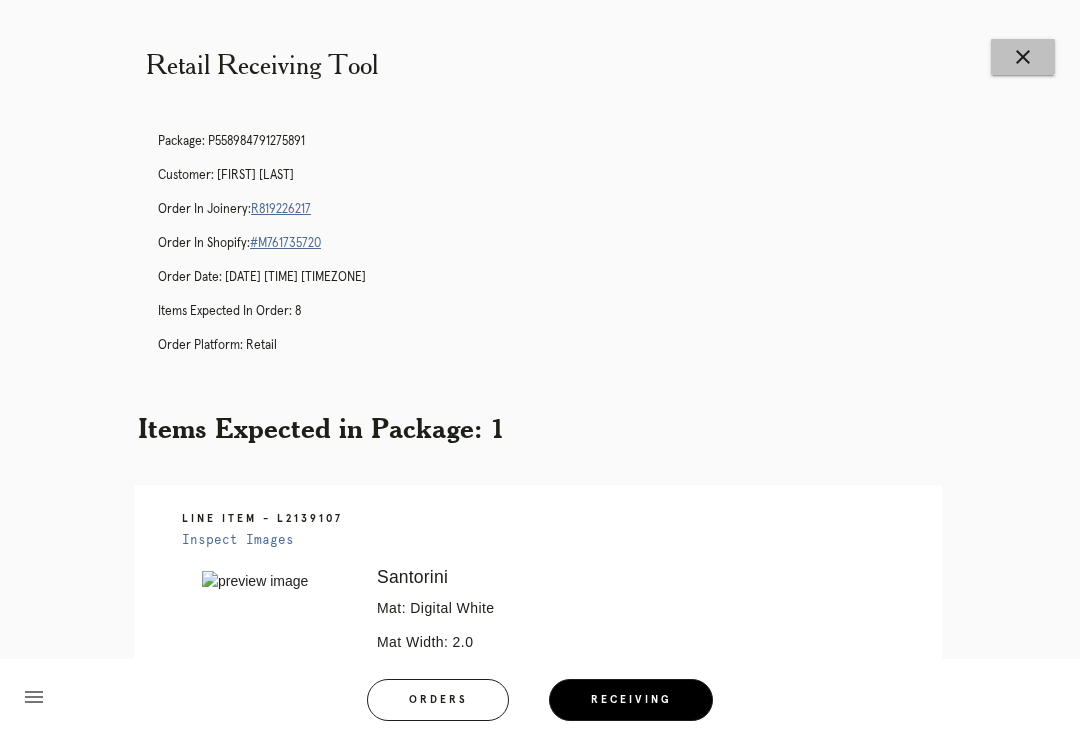 click on "close" at bounding box center [1023, 57] 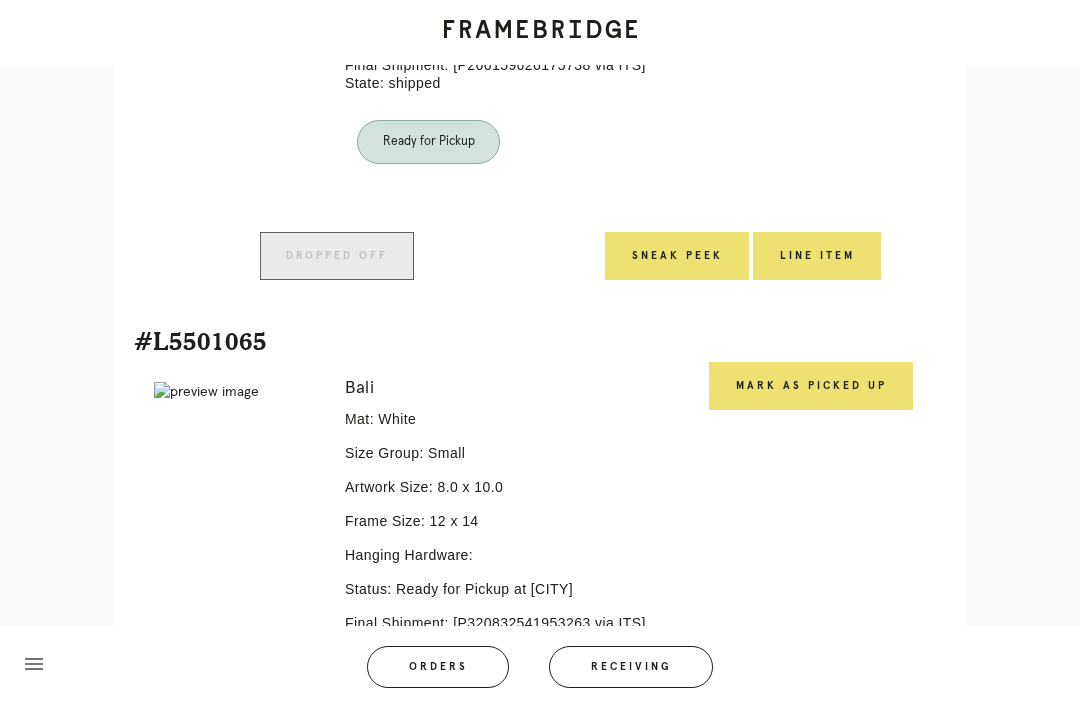 scroll, scrollTop: 2350, scrollLeft: 0, axis: vertical 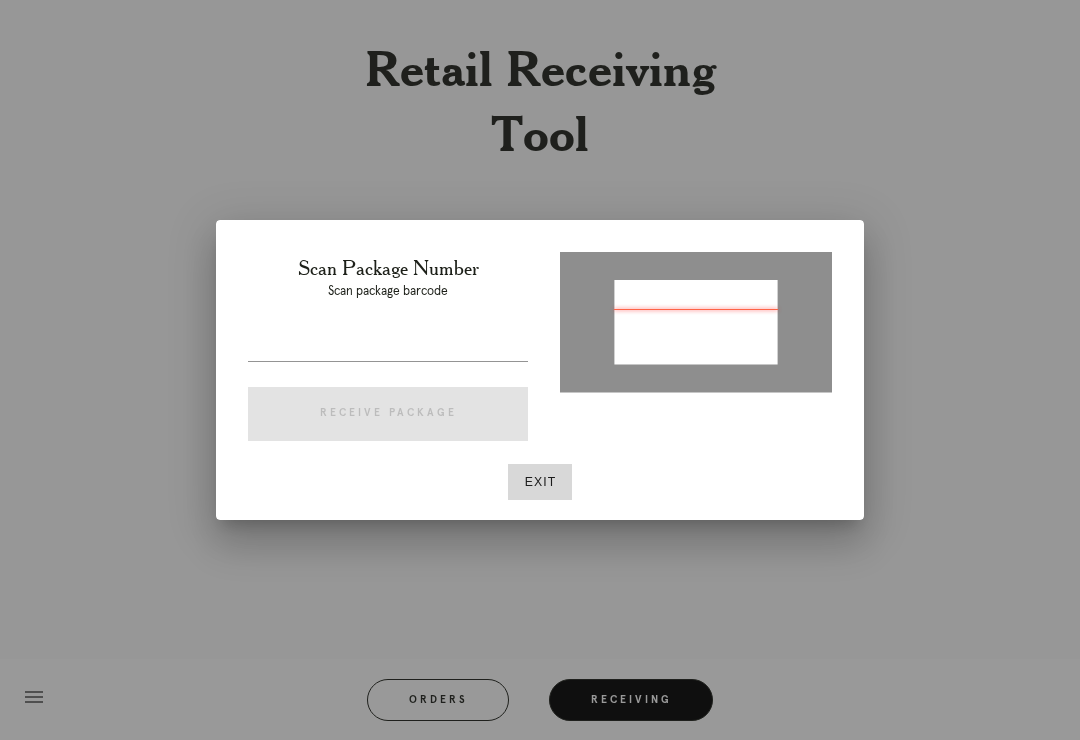 type on "P439433420842612" 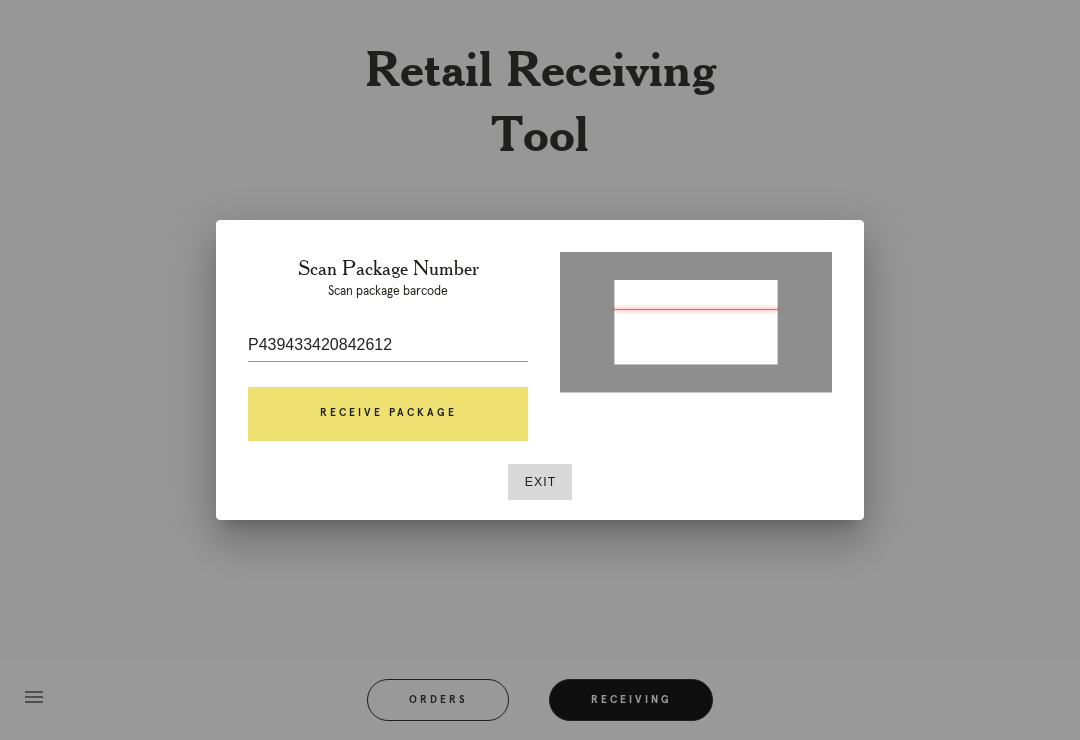 click on "Receive Package" at bounding box center [388, 414] 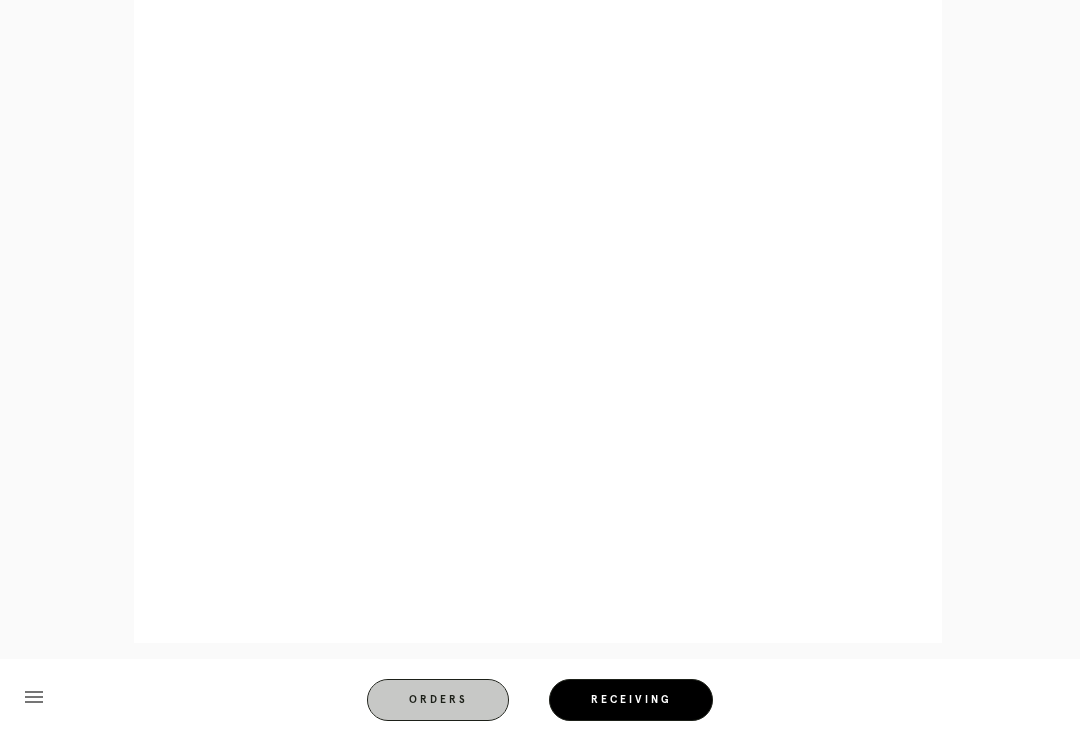 scroll, scrollTop: 910, scrollLeft: 0, axis: vertical 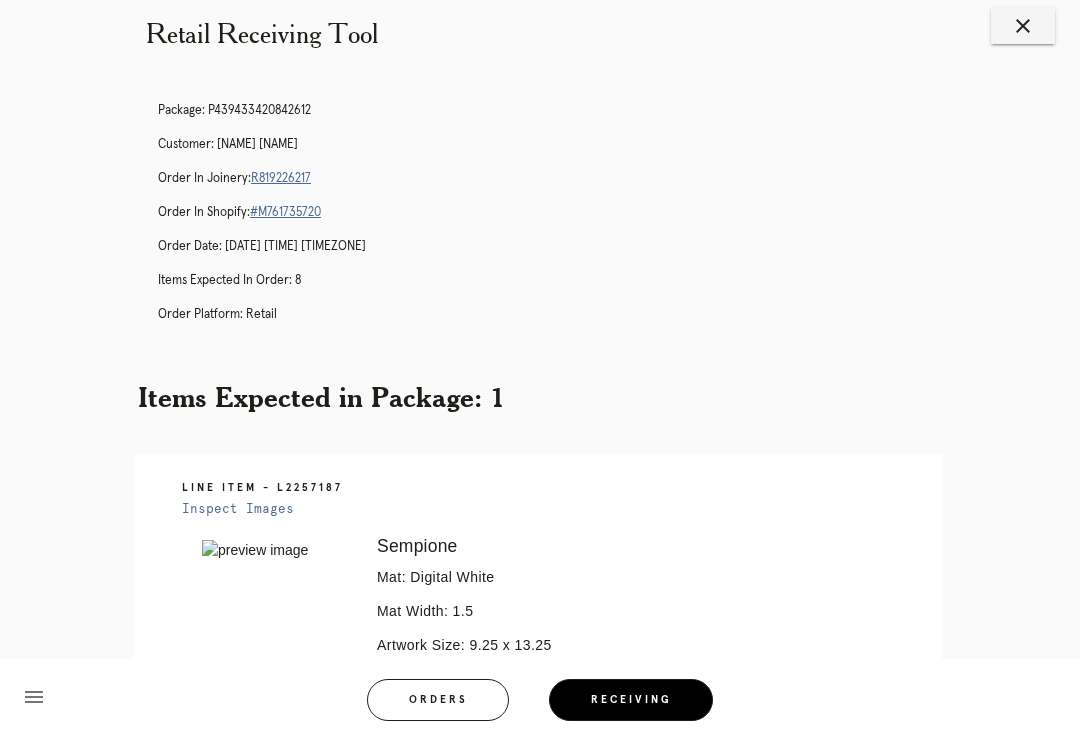 click on "R819226217" at bounding box center (281, 178) 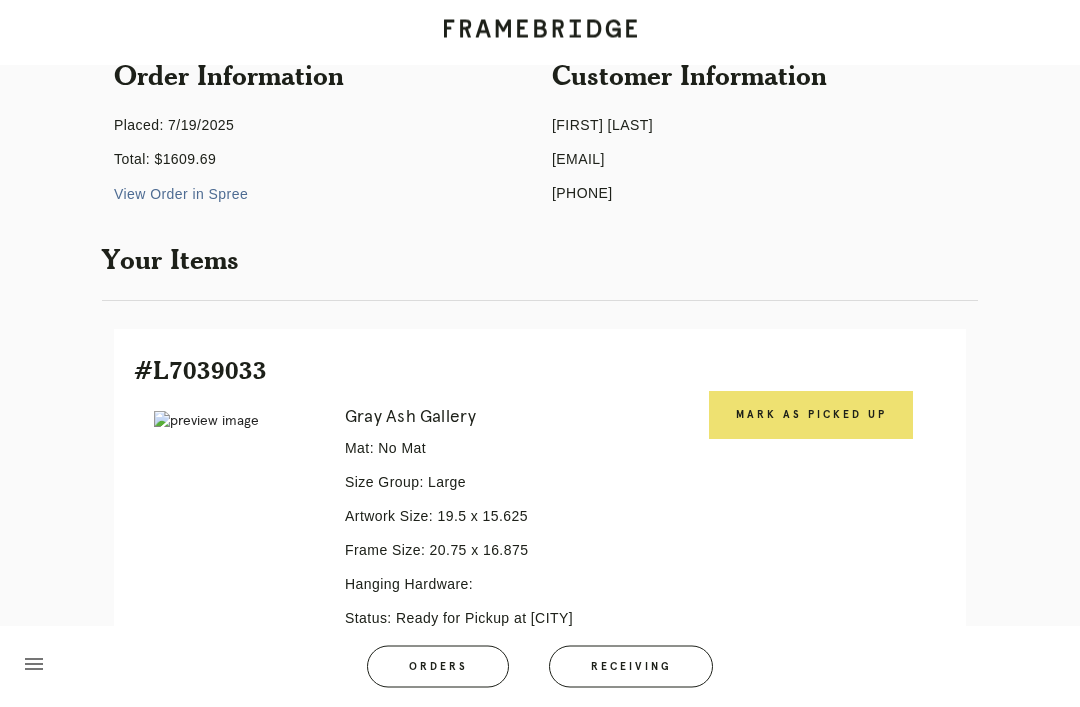 scroll, scrollTop: 0, scrollLeft: 0, axis: both 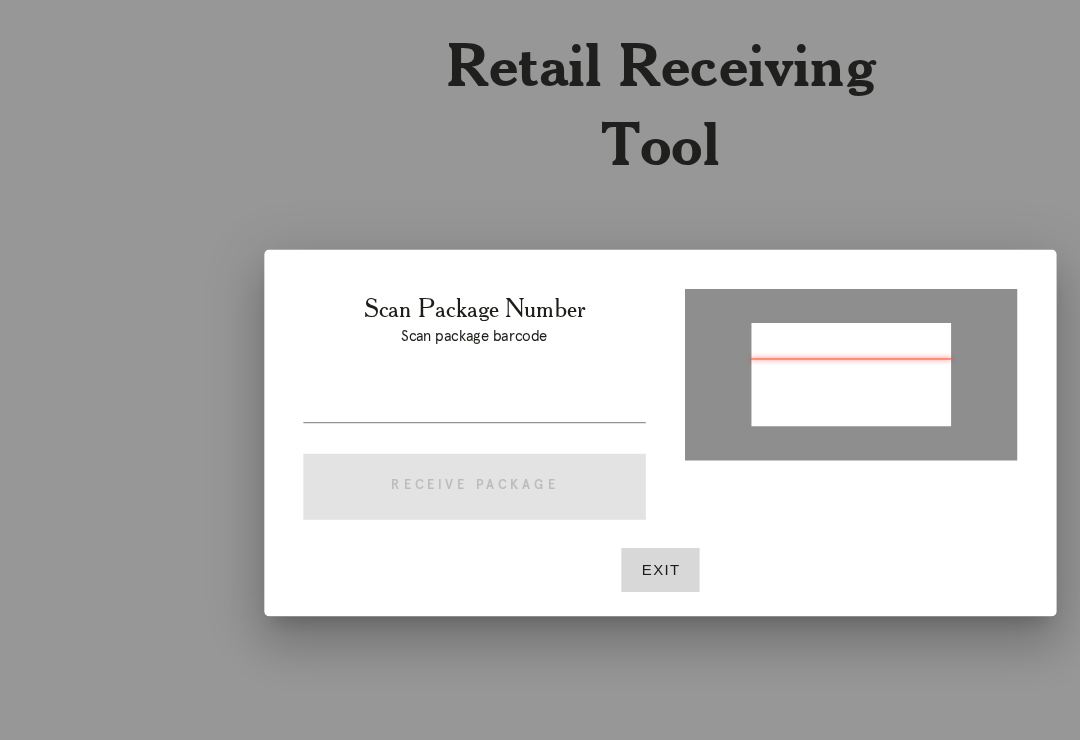 type on "[NUMBER]" 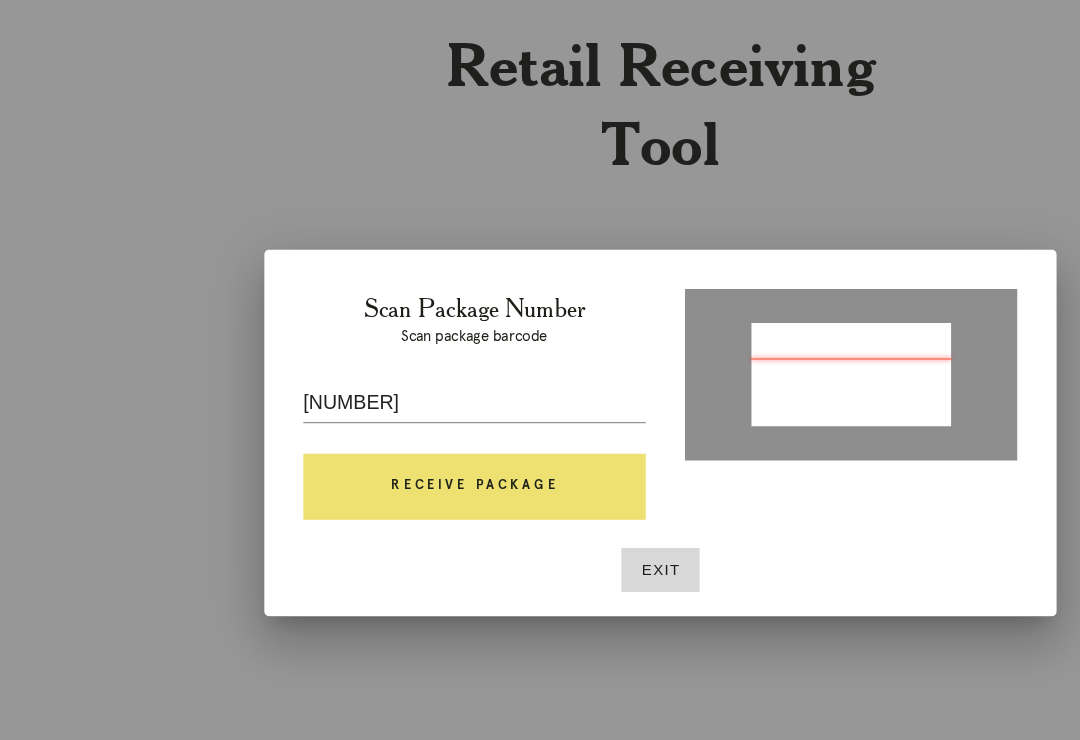 click on "Receive Package" at bounding box center (388, 414) 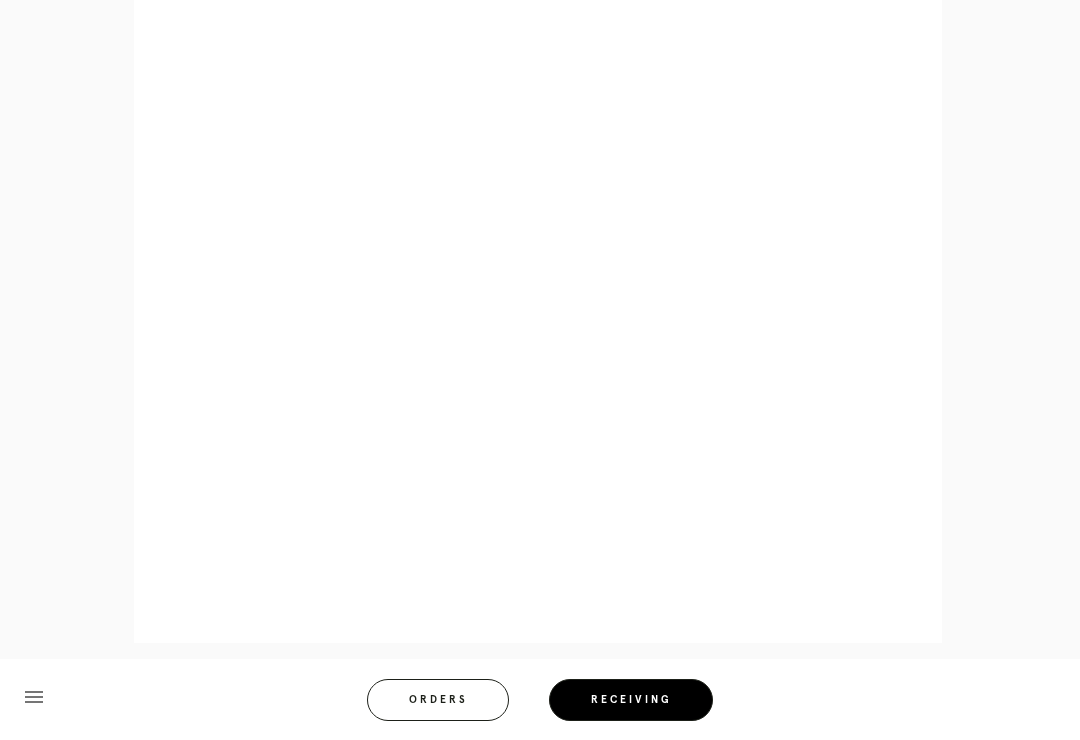 scroll, scrollTop: 910, scrollLeft: 0, axis: vertical 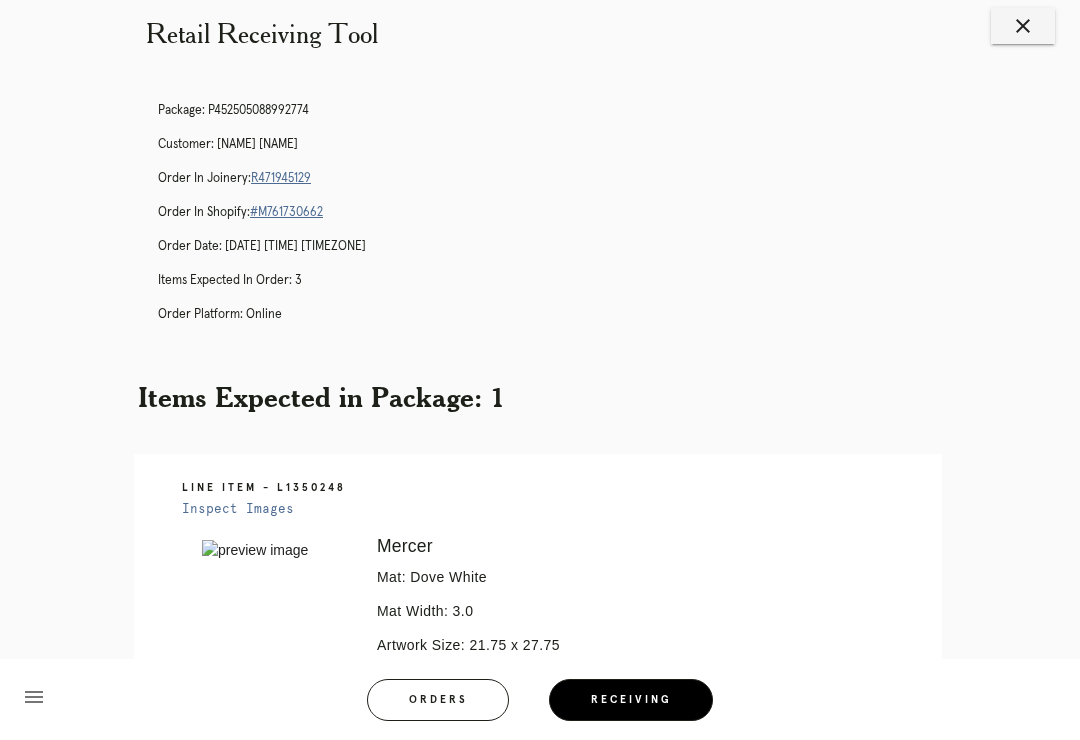 click on "R471945129" at bounding box center (281, 178) 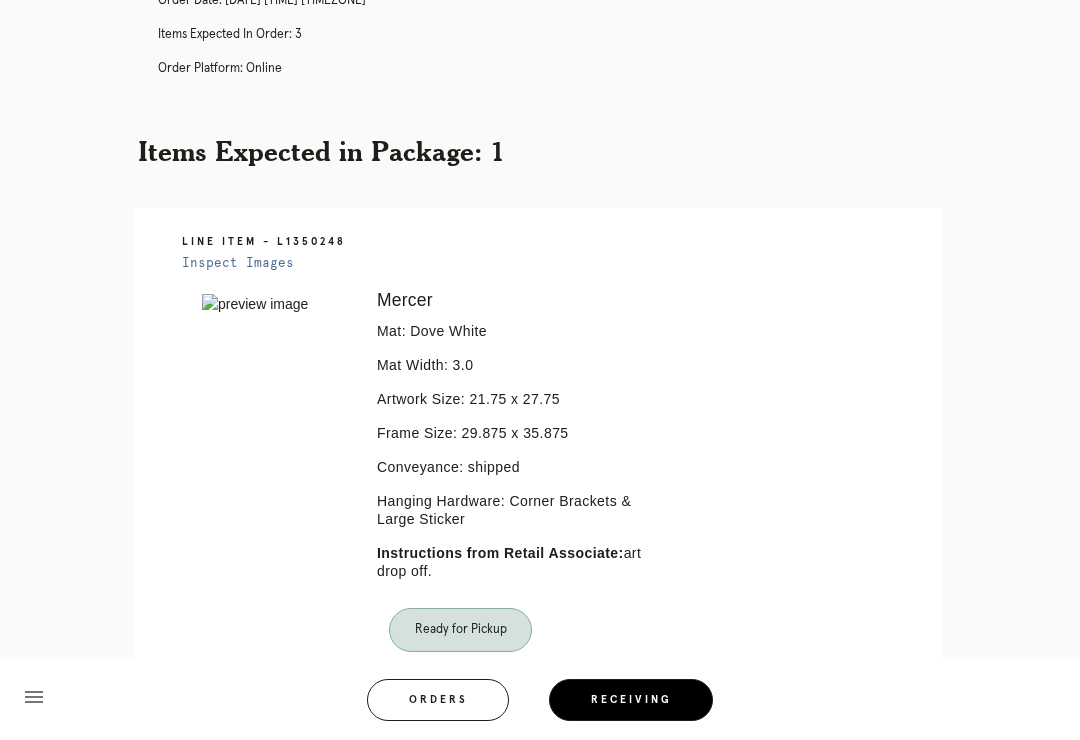 scroll, scrollTop: 0, scrollLeft: 0, axis: both 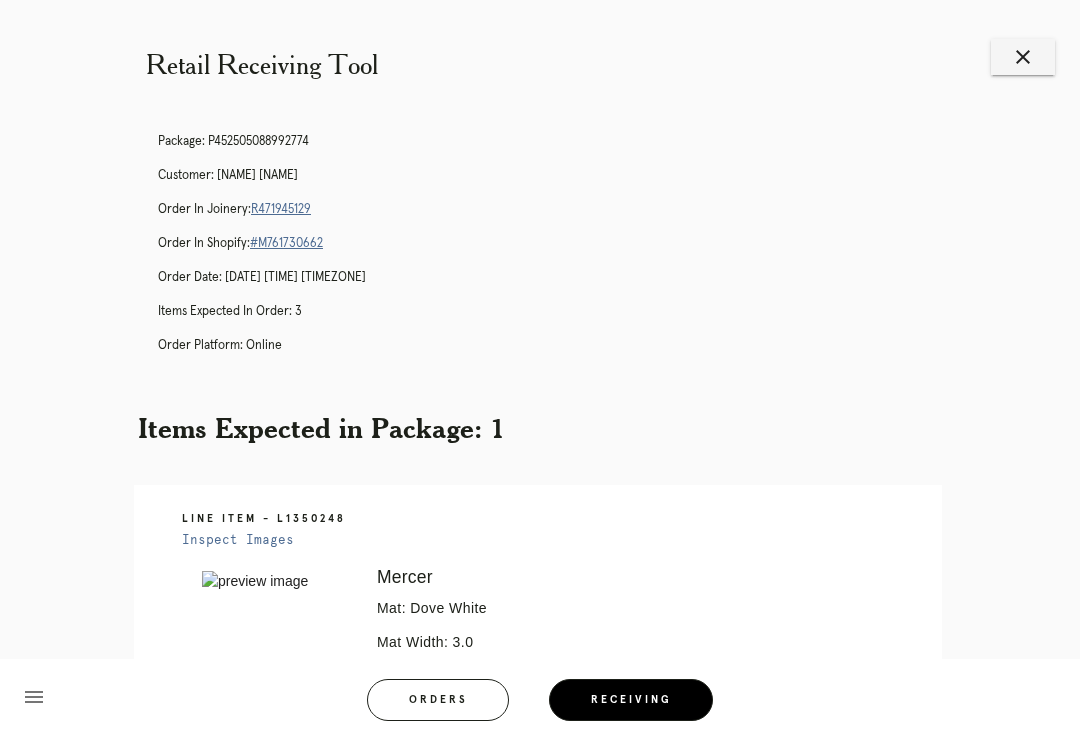 click on "close" at bounding box center [1023, 57] 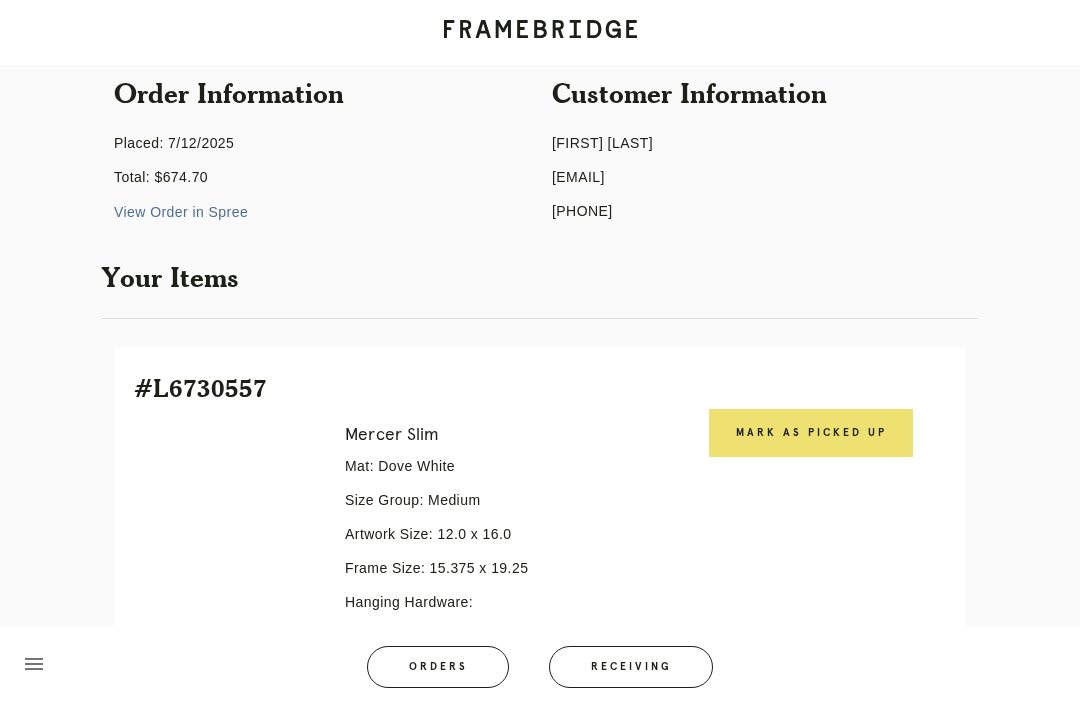 scroll, scrollTop: 74, scrollLeft: 0, axis: vertical 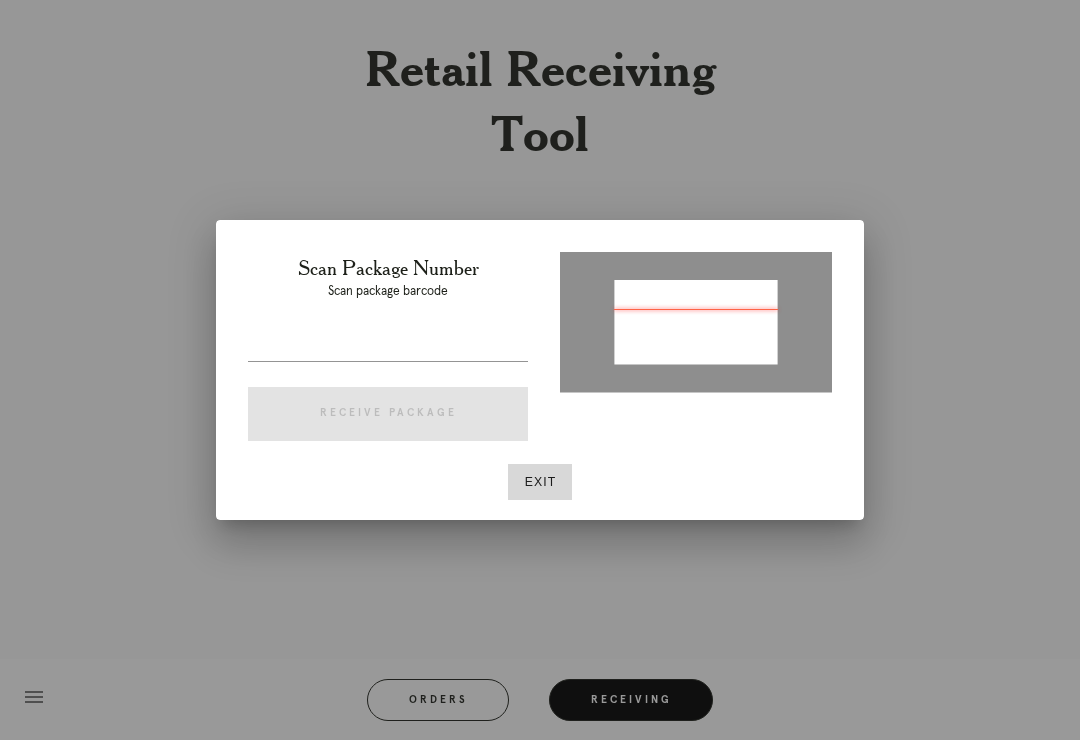 type on "P700070134998673" 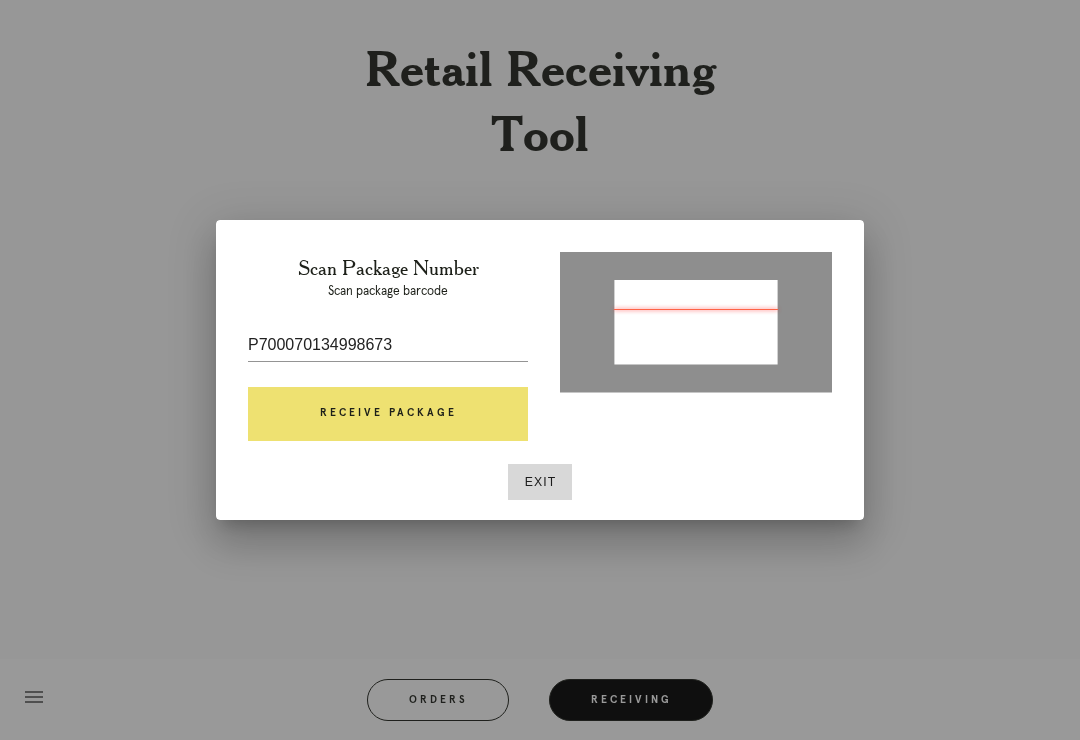 click on "Receive Package" at bounding box center (388, 414) 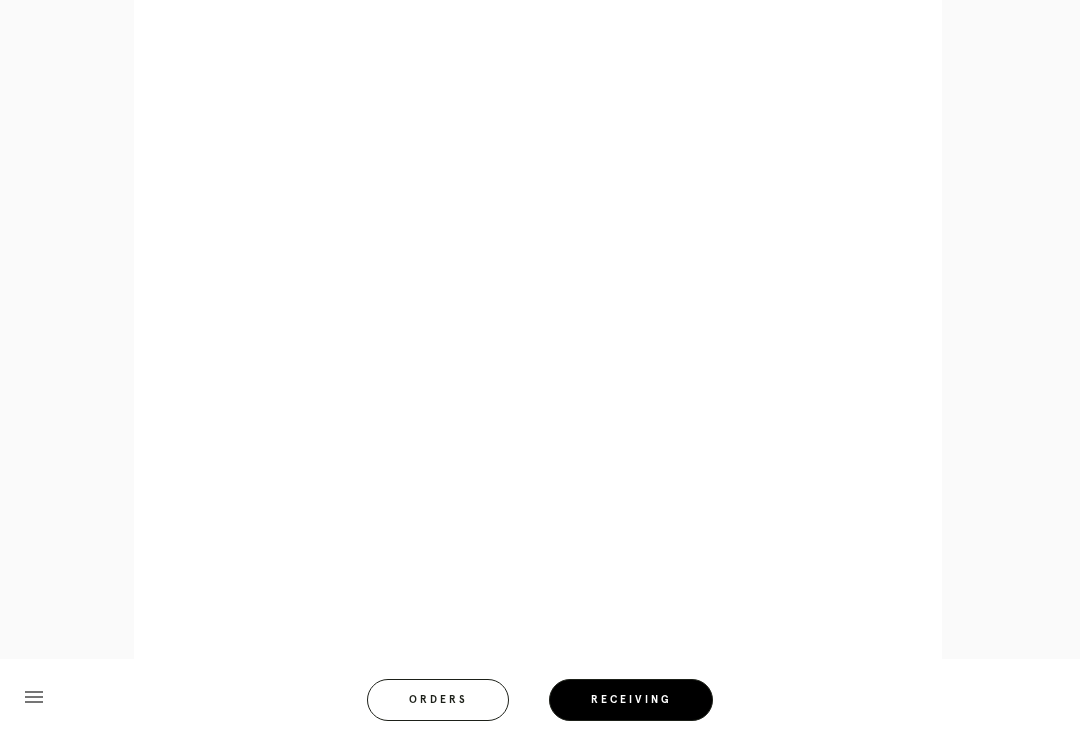 scroll, scrollTop: 1088, scrollLeft: 0, axis: vertical 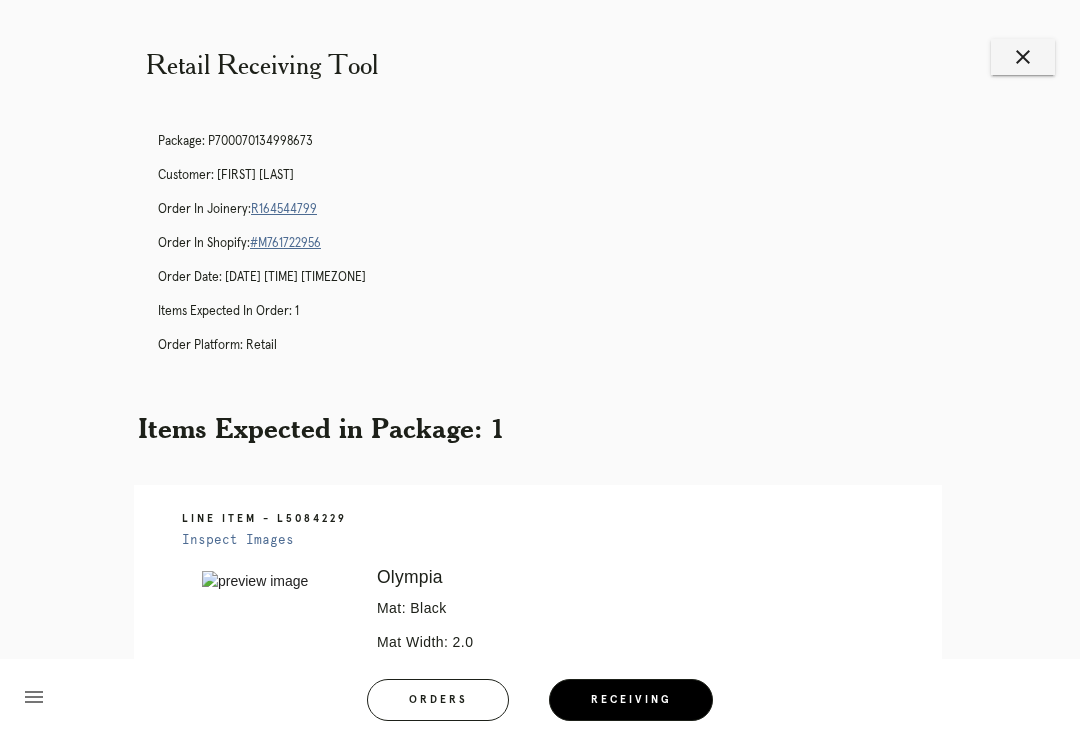 click on "close" at bounding box center [1023, 57] 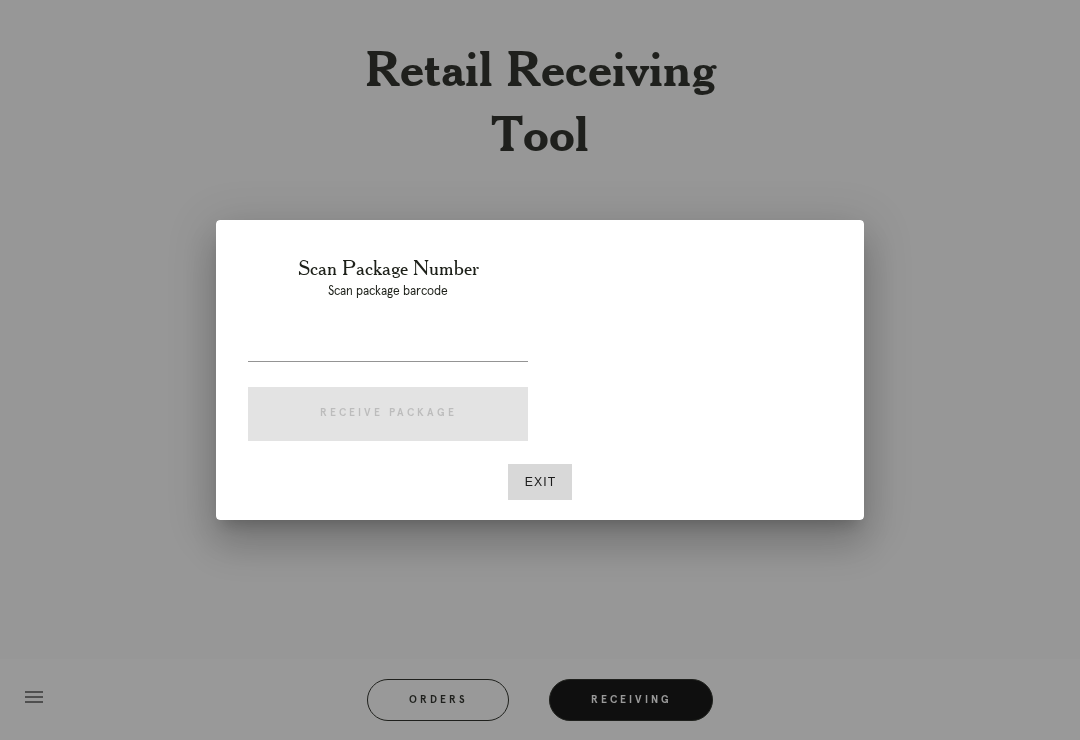 scroll, scrollTop: 0, scrollLeft: 0, axis: both 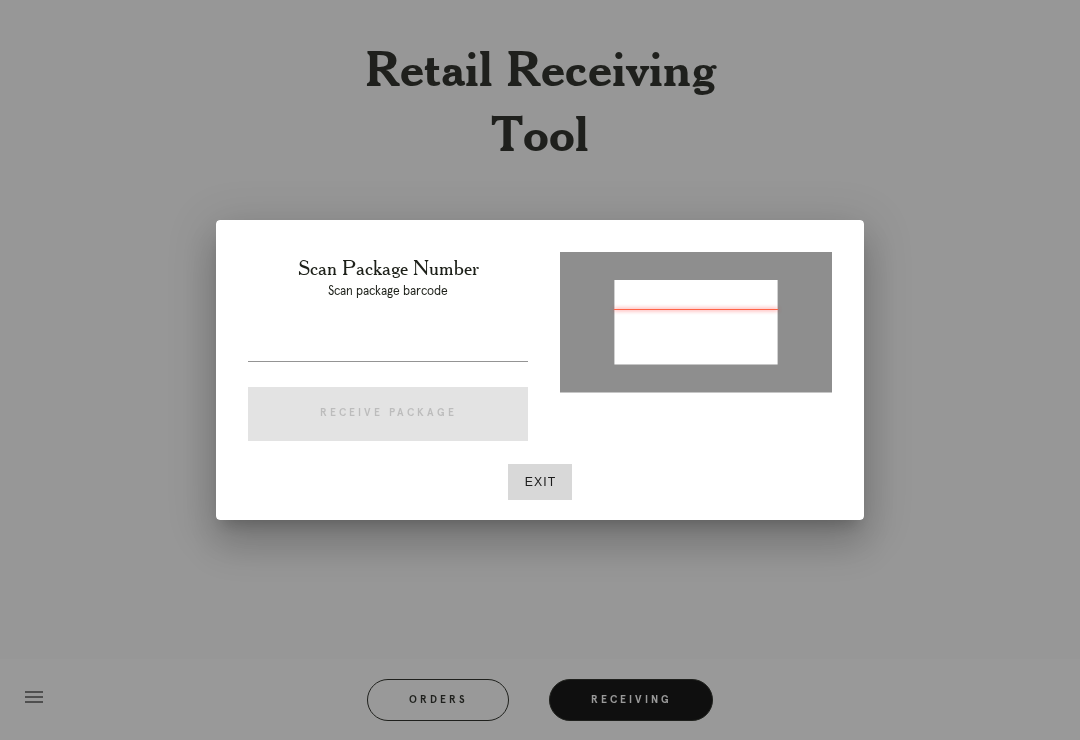type on "L3W817302594333126" 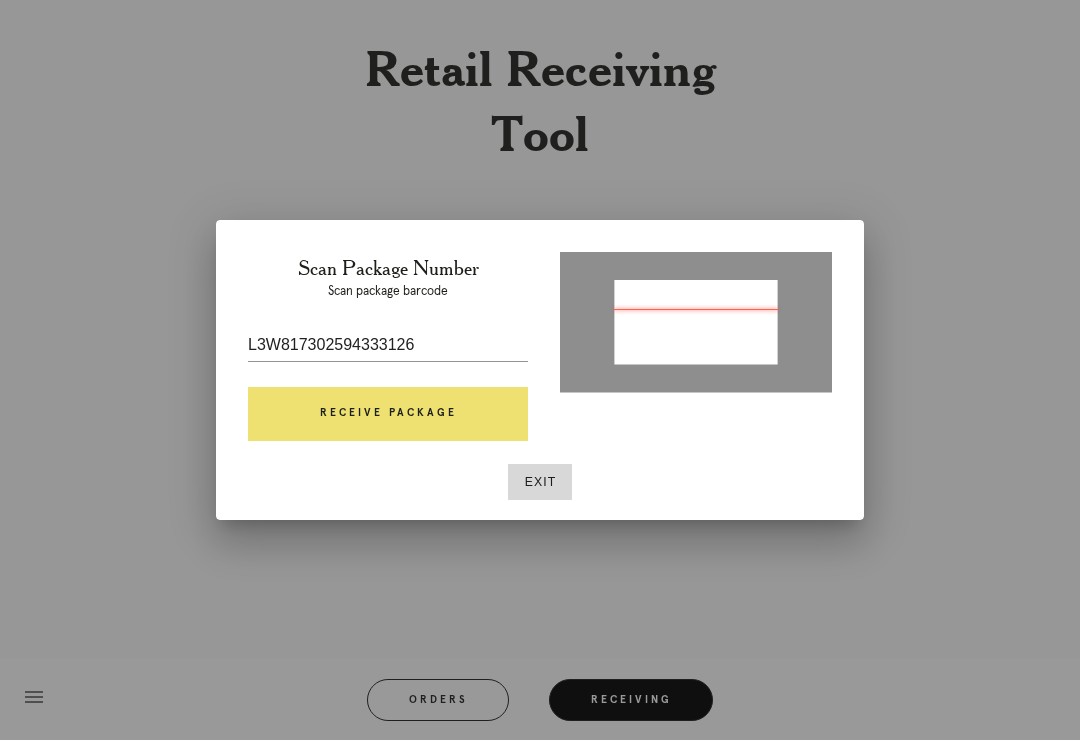 click on "Exit" at bounding box center [540, 482] 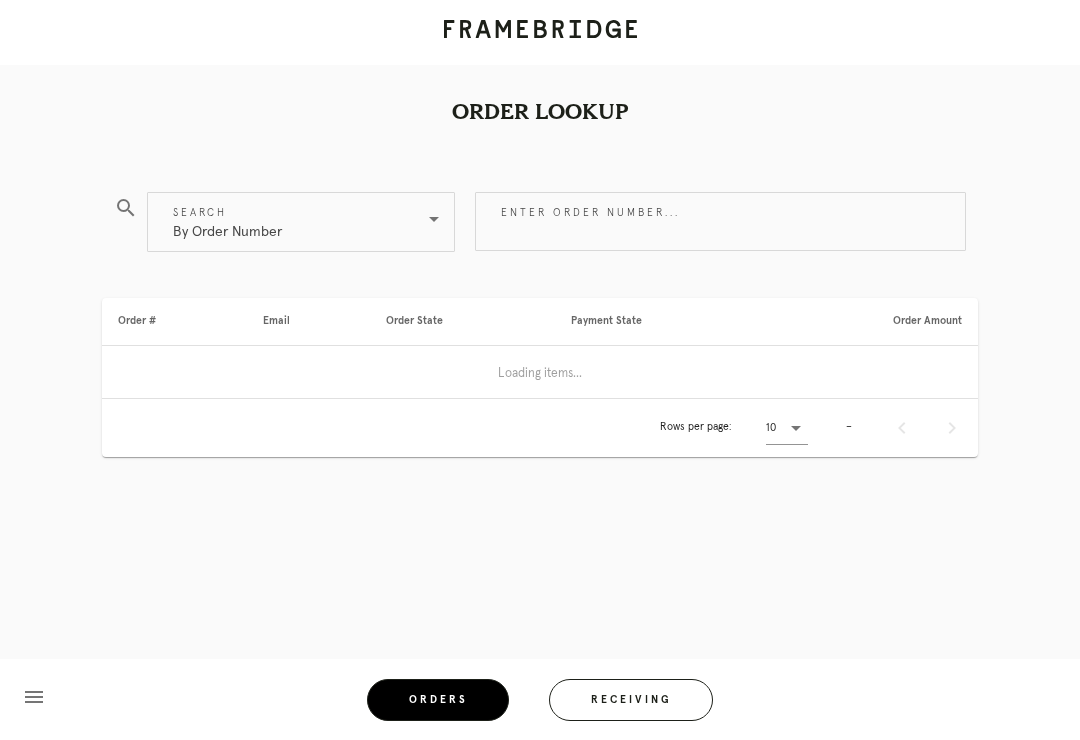 click on "Receiving" at bounding box center [631, 700] 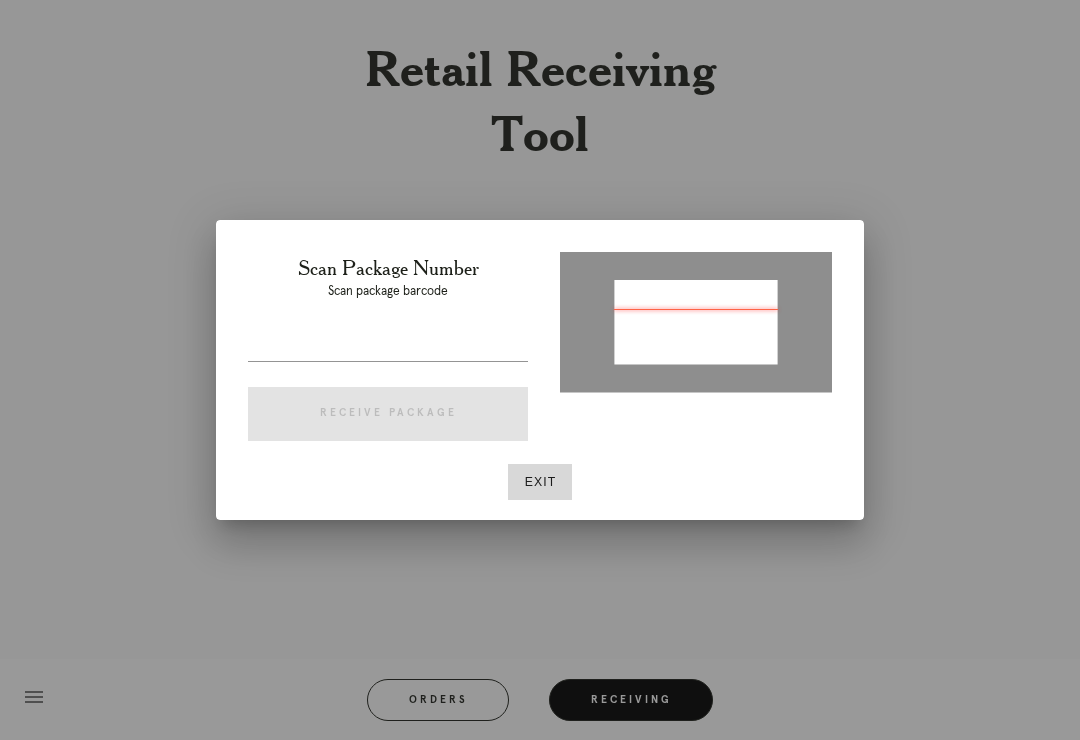 type on "P608030126897192" 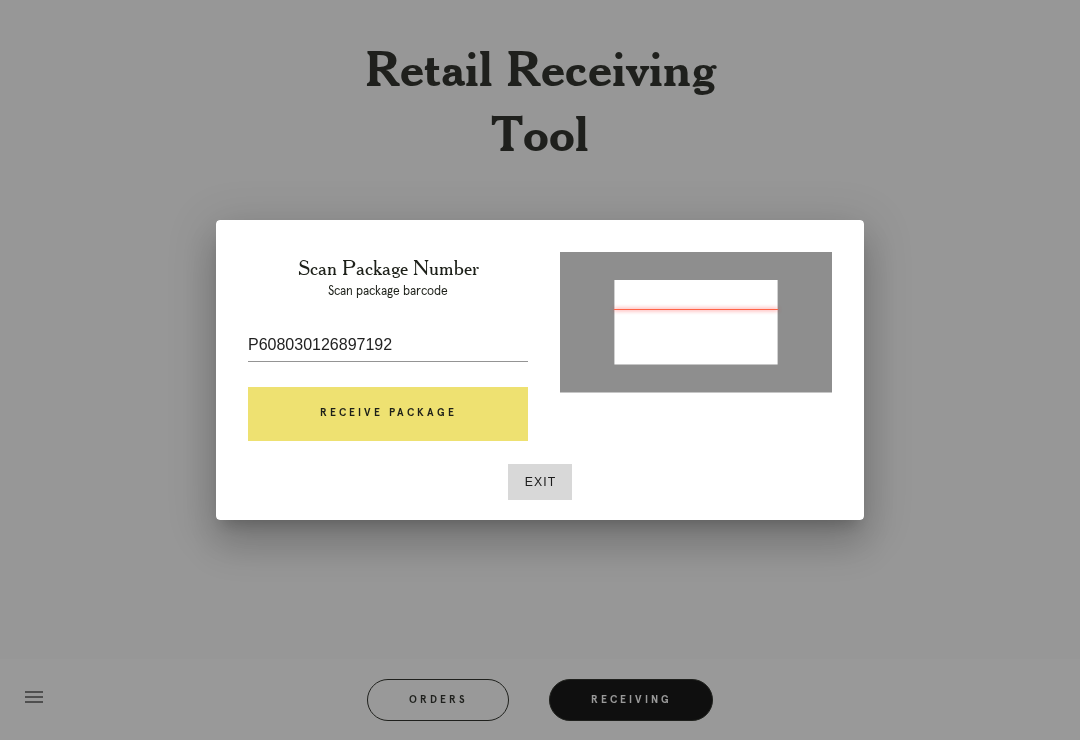 click on "Receive Package" at bounding box center (388, 414) 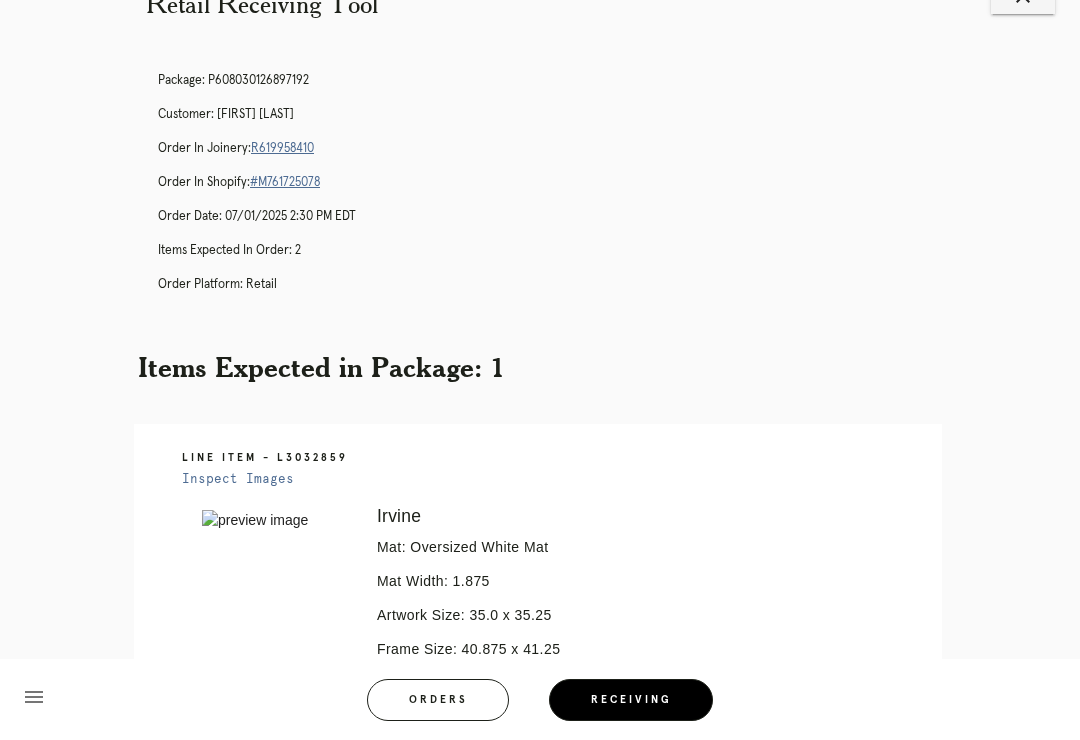 scroll, scrollTop: 292, scrollLeft: 0, axis: vertical 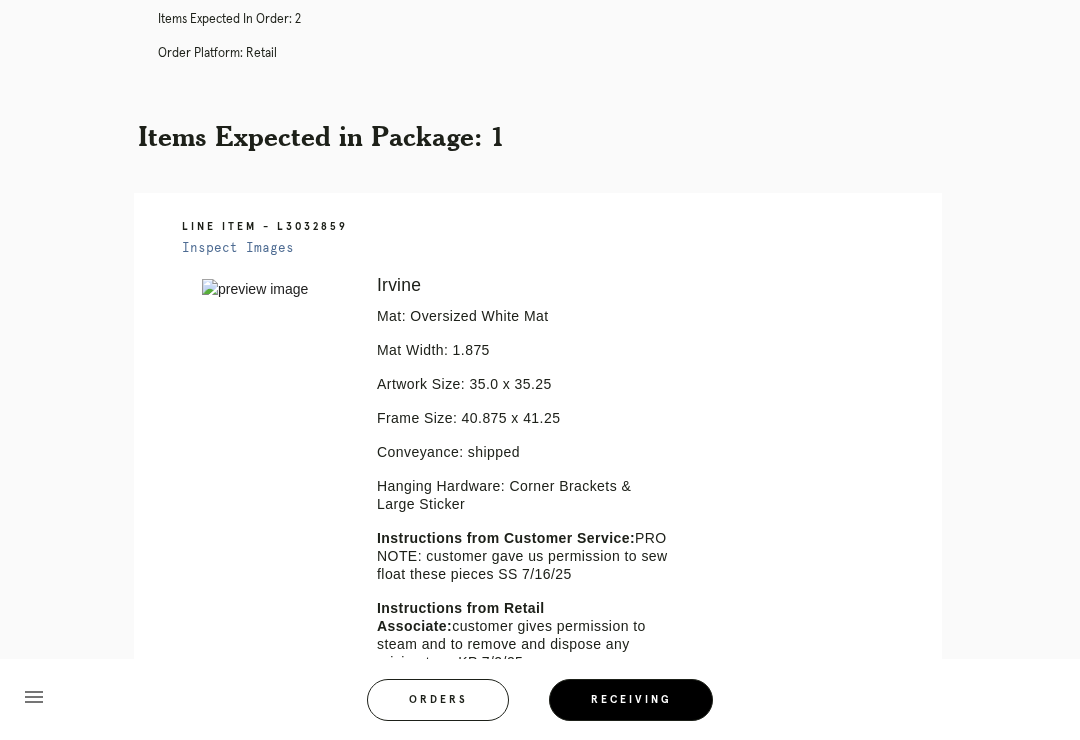 click on "Error retreiving frame spec #9685269
[CITY]
Mat: Oversized White Mat
Mat Width: 1.875
Artwork Size:
35.0
x
35.25
Frame Size:
40.875
x
41.25
Conveyance: shipped
Hanging Hardware: Corner Brackets & Large Sticker
Instructions from Customer Service:
PRO NOTE: customer gave us permission to sew float these pieces SS [DATE]
Instructions from Retail Associate:
customer gives permission to steam and to remove and dispose any pricing tags KP [DATE]" at bounding box center [556, 565] 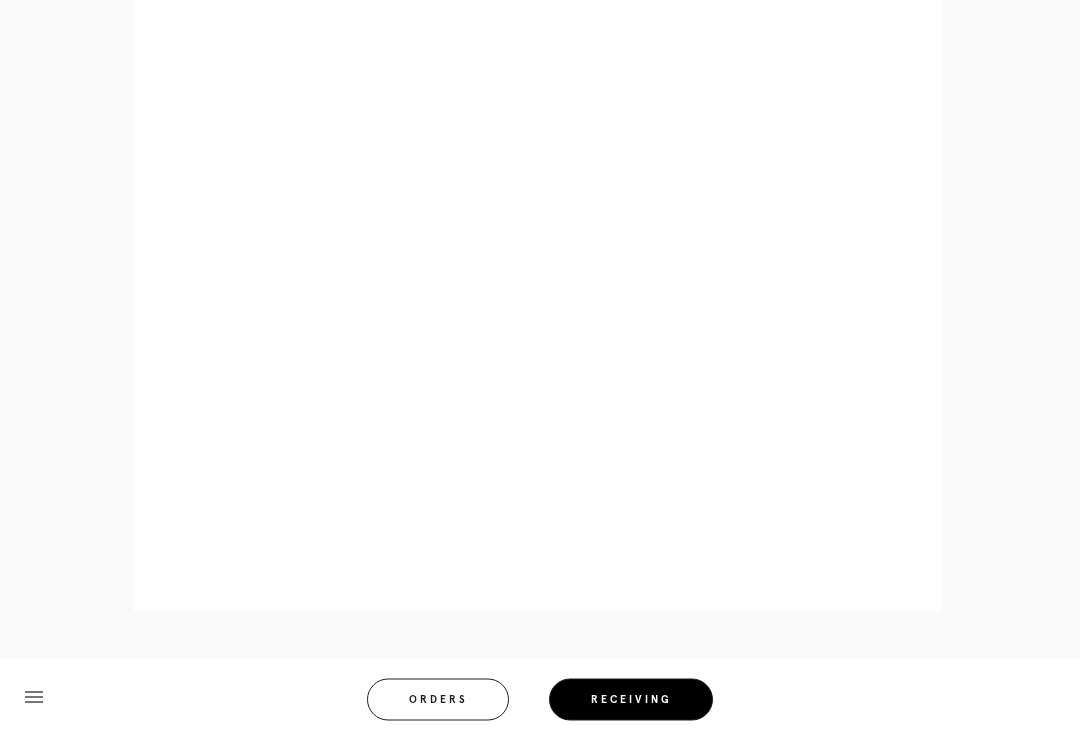 scroll, scrollTop: 1016, scrollLeft: 0, axis: vertical 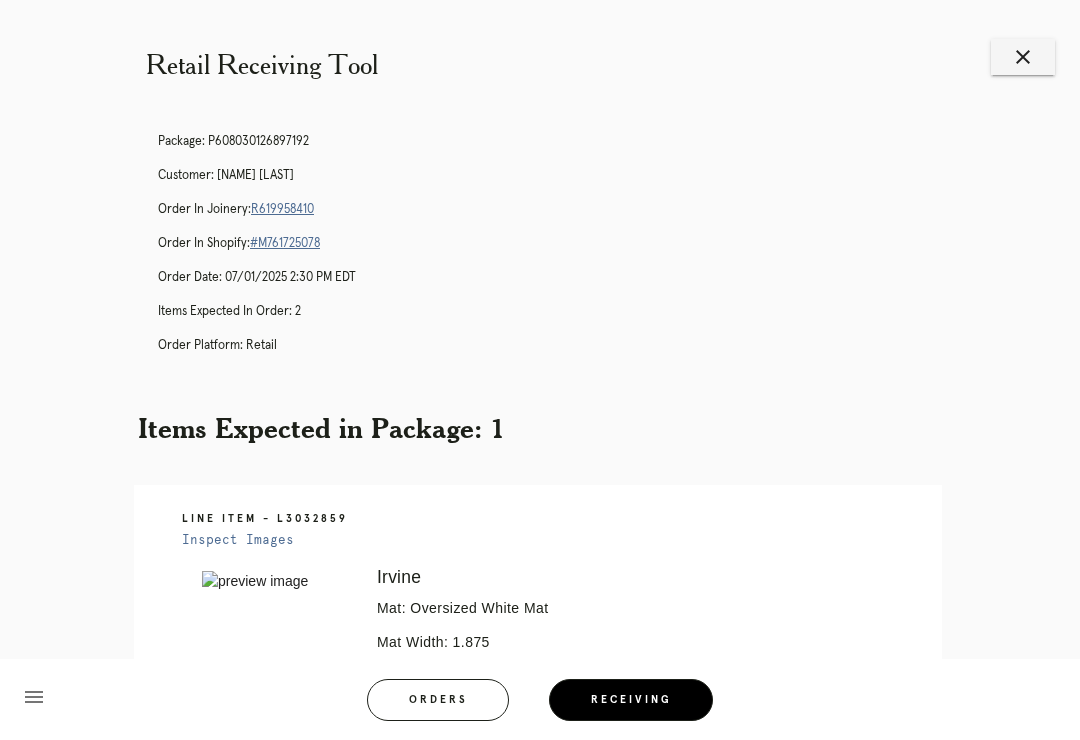 click on "R619958410" at bounding box center [282, 209] 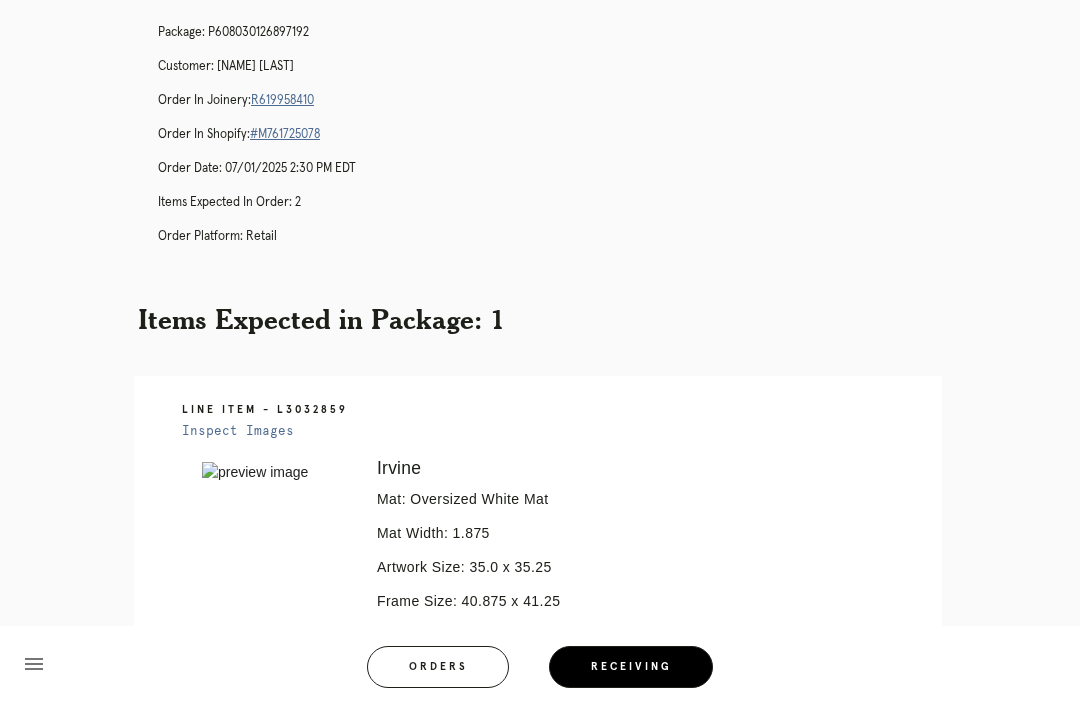 scroll, scrollTop: 0, scrollLeft: 0, axis: both 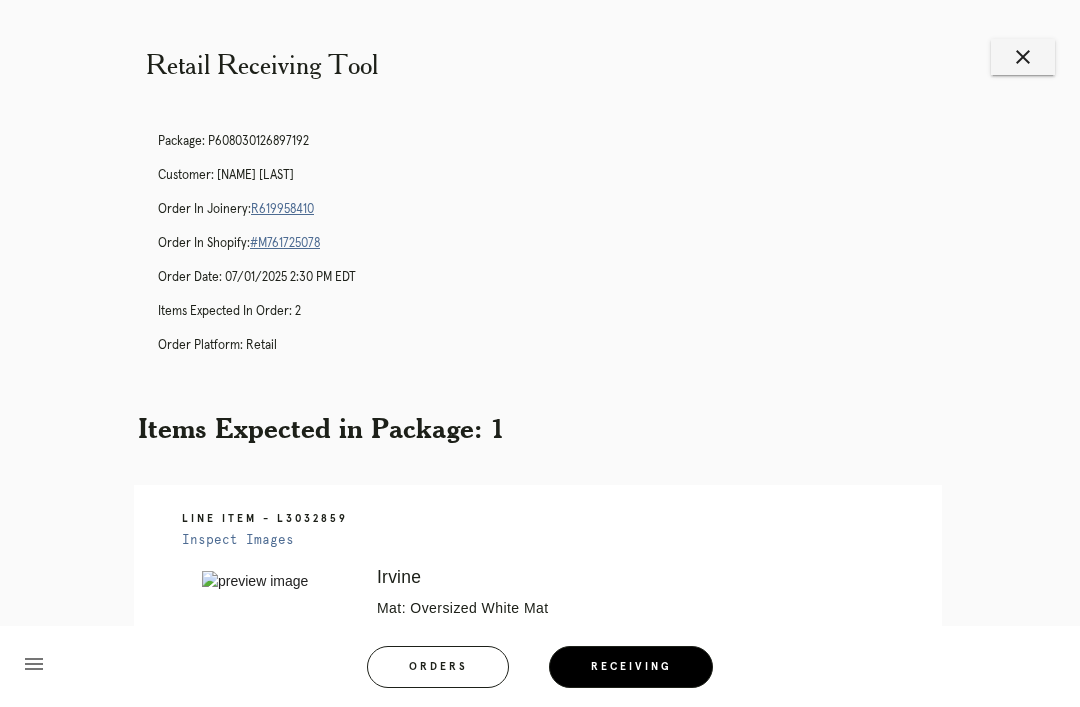 click on "close" at bounding box center [1023, 57] 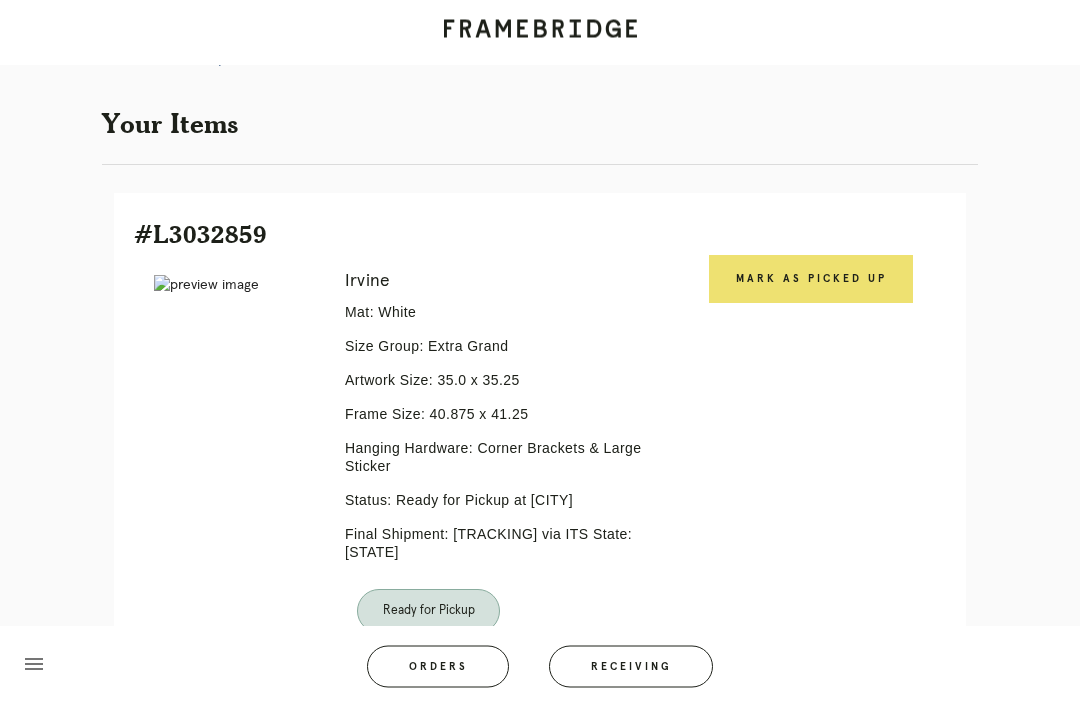 scroll, scrollTop: 0, scrollLeft: 0, axis: both 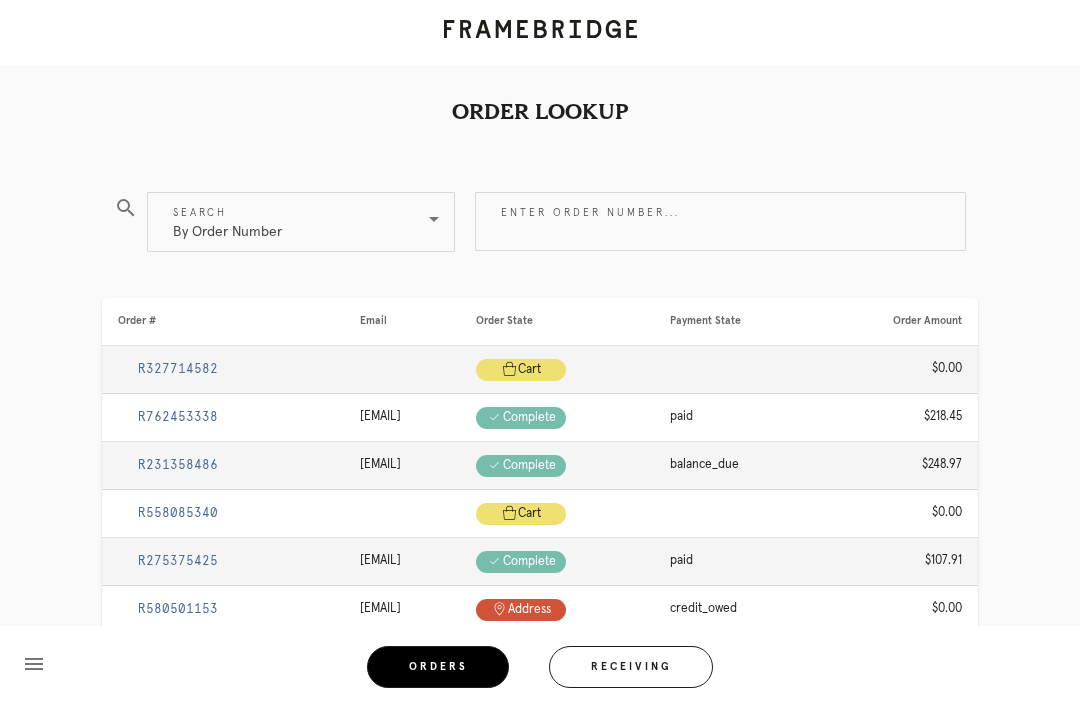 click on "By Order Number" at bounding box center [287, 222] 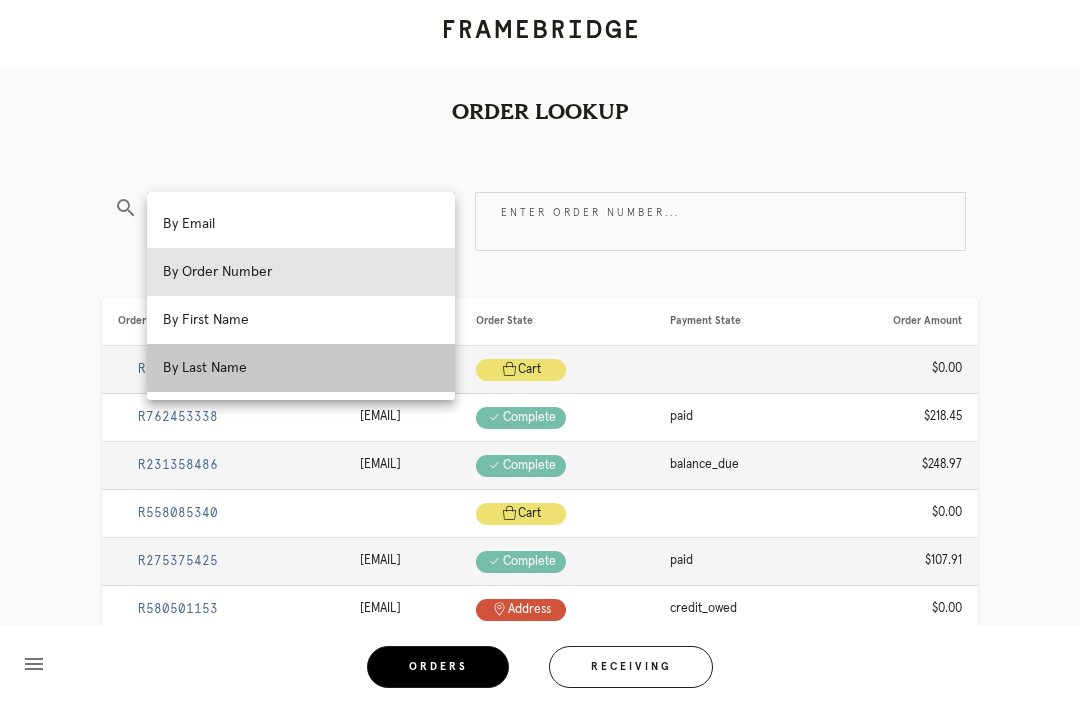 click on "By Last Name" at bounding box center [301, 368] 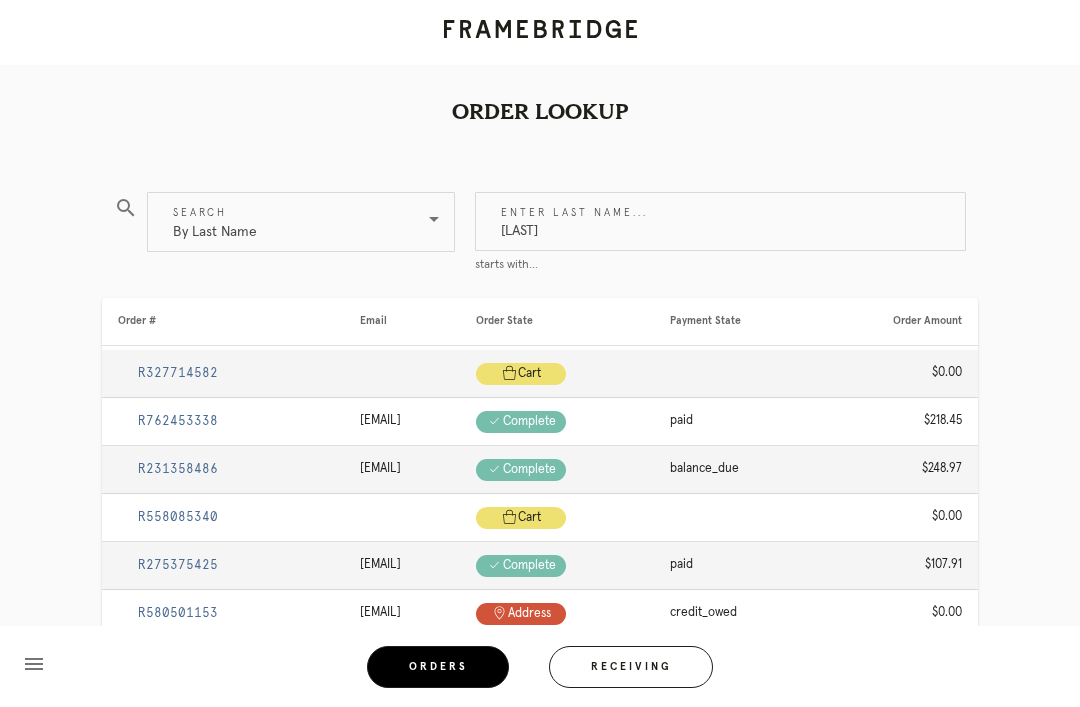 click on "Order Lookup
search Search By Last Name   Enter last name... [LAST] starts with...   Order # Email Order State Payment State Order Amount
R327714582
Cart
.a {
fill: #1d2019;
}
cart
$0.00
R762453338
[EMAIL]
Check
.a {
fill: #1d2019;
}
complete
paid
$218.45
R231358486
[EMAIL]
Check
.a {
fill: #1d2019;
}
complete
balance_due
$248.97
R558085340
Cart
.a {
fill: #1d2019;
}
cart
$0.00
R275375425
[EMAIL]
Check
.a {
fill: #1d2019;
}
complete
paid
$107.91
R580501153
[EMAIL]
Pin" at bounding box center [540, 525] 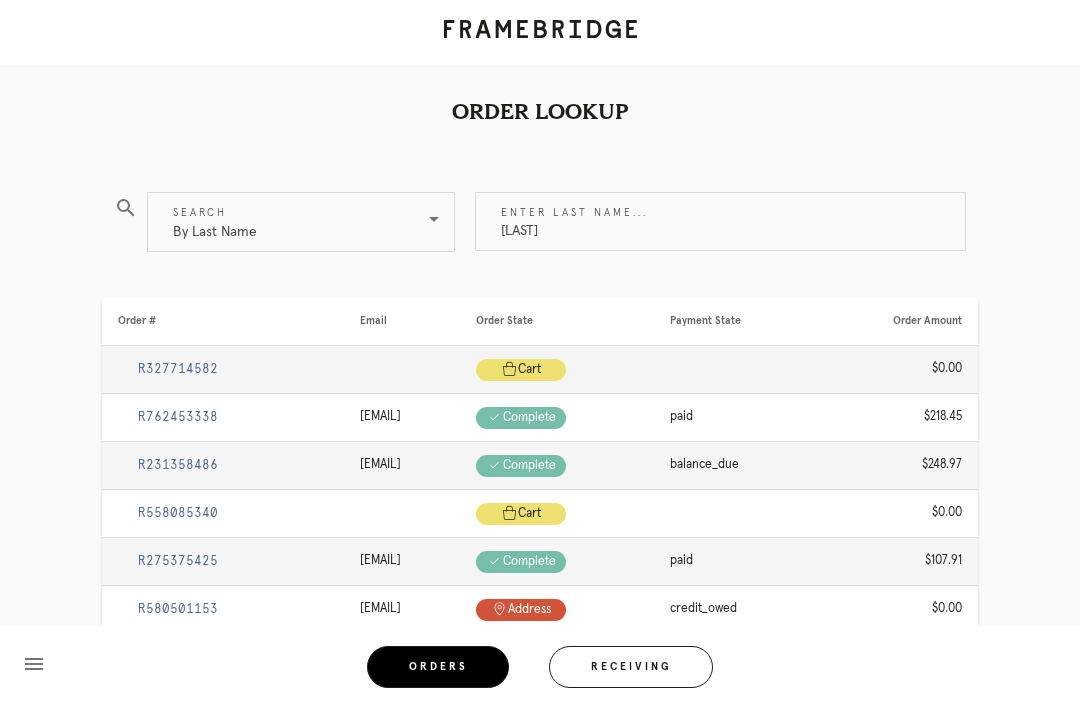 click on "[LAST]" at bounding box center [720, 221] 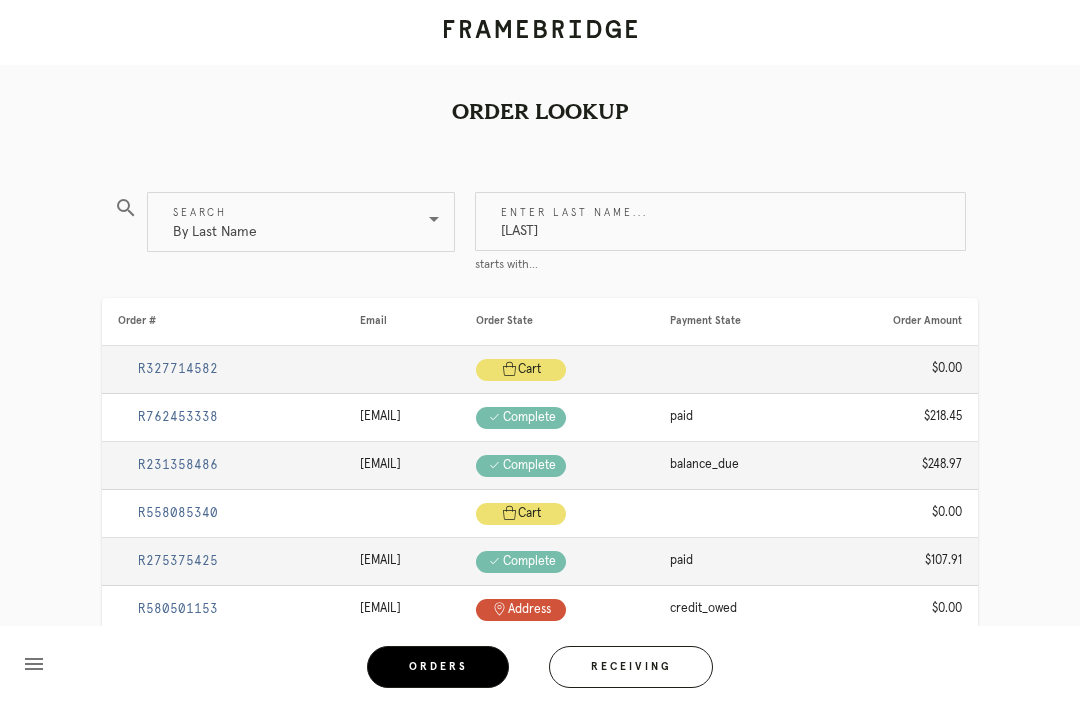 click on "Order Lookup
search Search By Last Name   Enter last name... [LAST] starts with...   Order # Email Order State Payment State Order Amount
R327714582
Cart
.a {
fill: #1d2019;
}
cart
$0.00
R762453338
[EMAIL]
Check
.a {
fill: #1d2019;
}
complete
paid
$218.45
R231358486
[EMAIL]
Check
.a {
fill: #1d2019;
}
complete
balance_due
$248.97
R558085340
Cart
.a {
fill: #1d2019;
}
cart
$0.00
R275375425
[EMAIL]
Check
.a {
fill: #1d2019;
}
complete
paid
$107.91
R580501153
[EMAIL]
Pin" at bounding box center [540, 523] 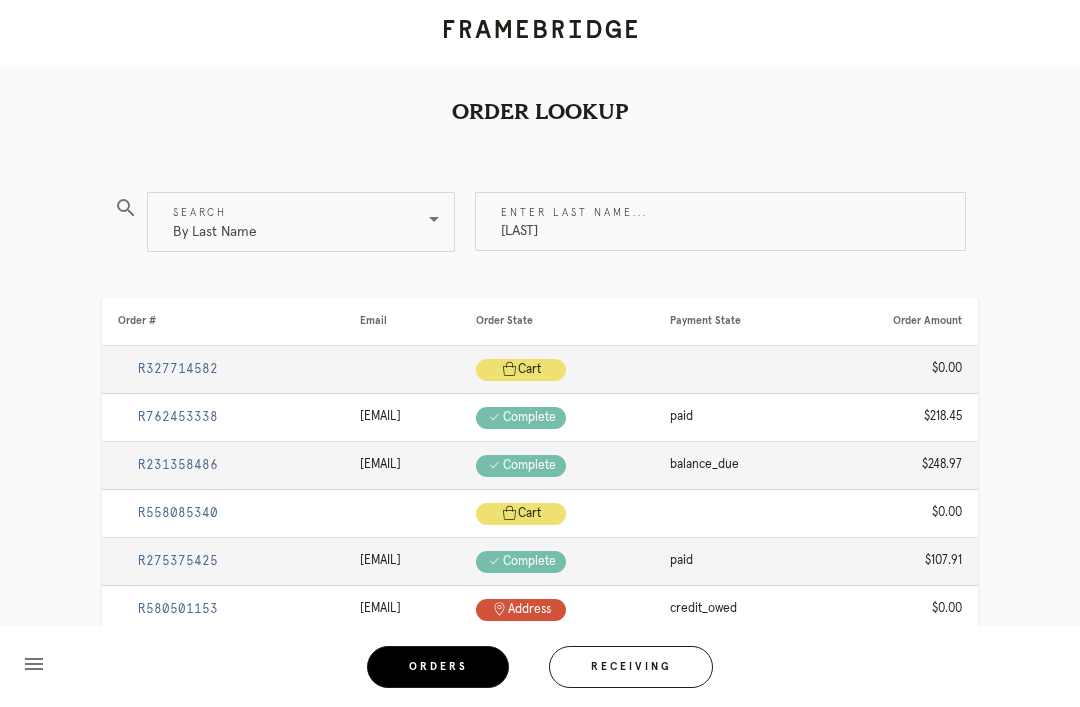 click on "[LAST]" at bounding box center (720, 221) 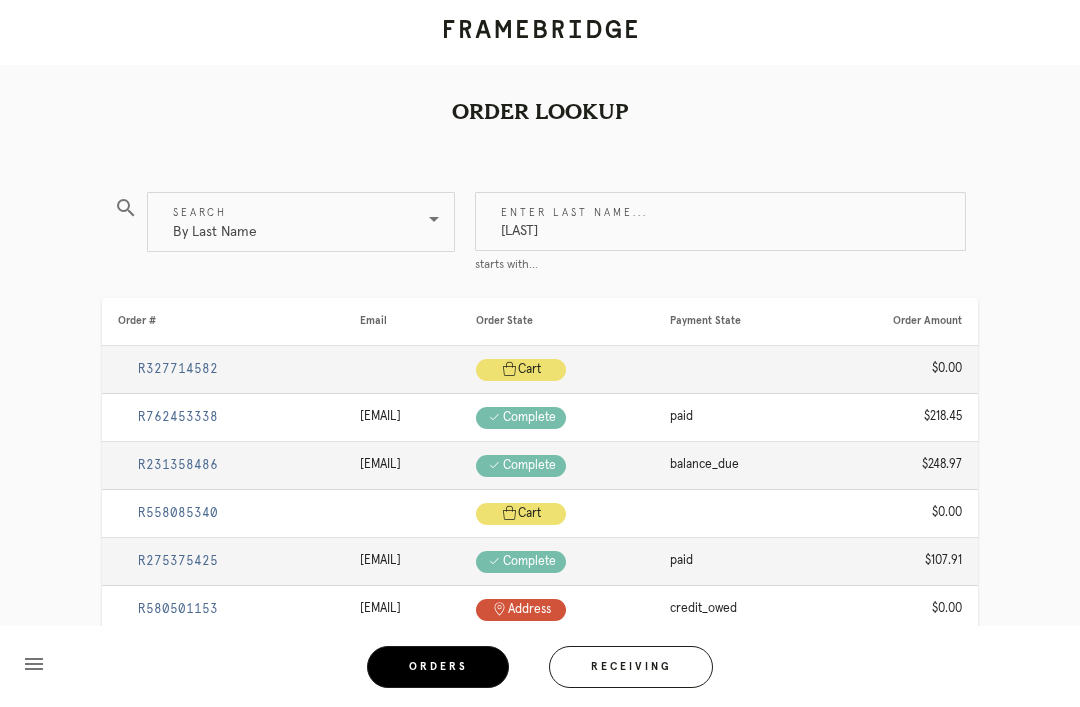type on "[LAST]" 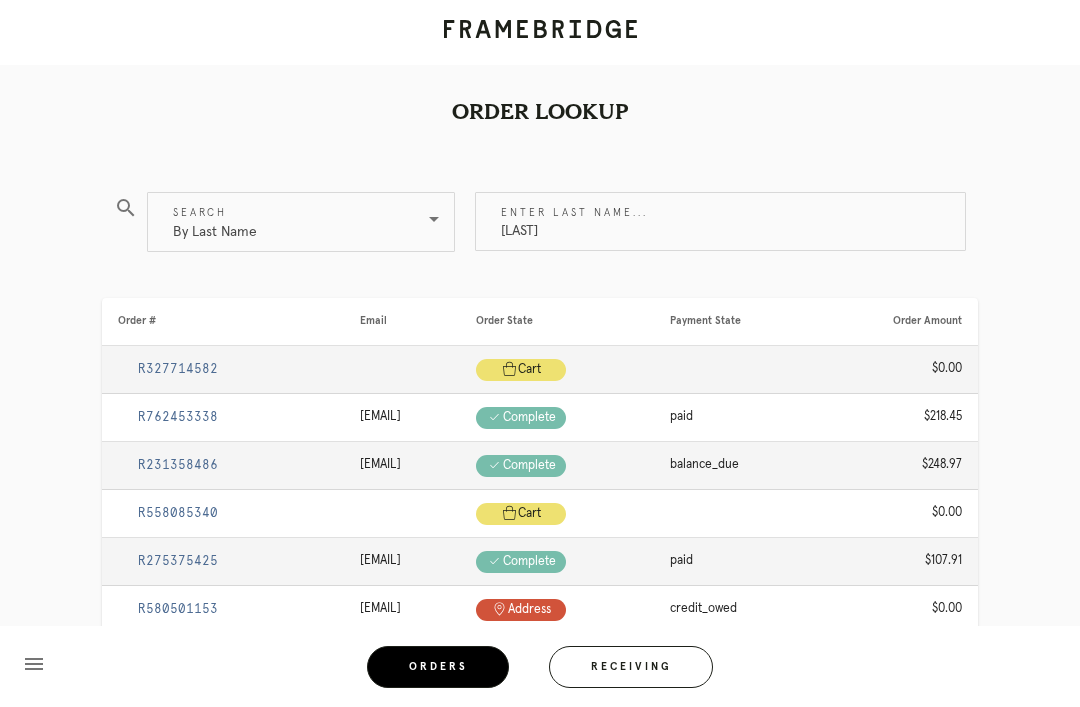 click on "[LAST]" at bounding box center [720, 221] 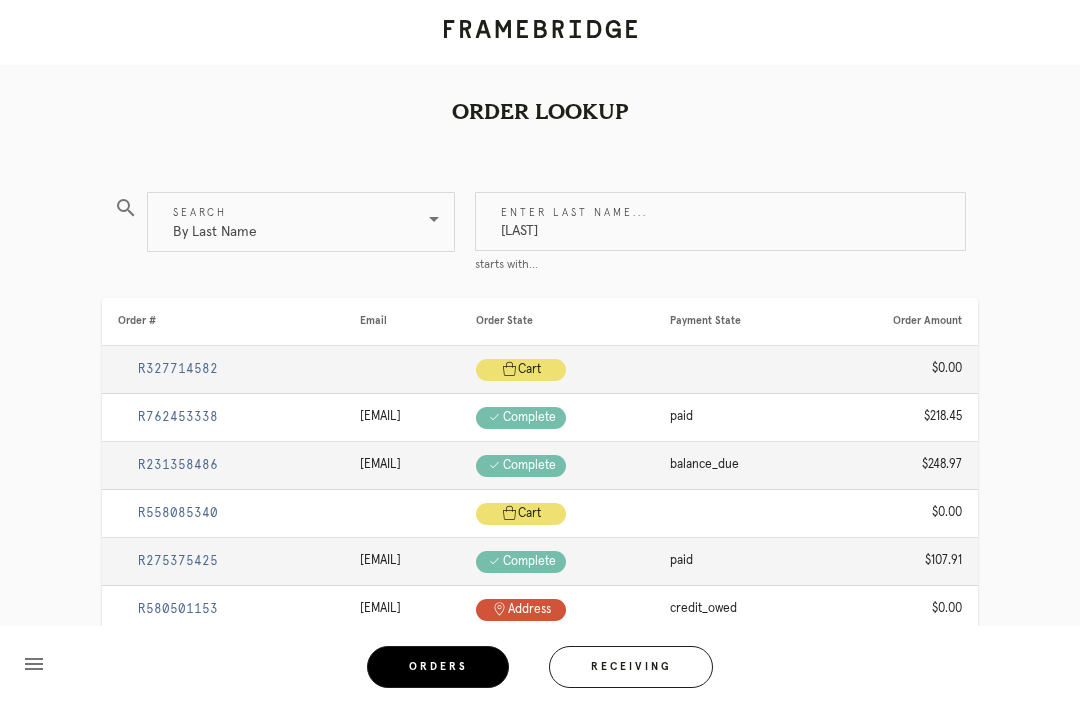 click on "Order Lookup
search Search By Last Name   Enter last name... [LAST] starts with...   Order # Email Order State Payment State Order Amount
R327714582
Cart
.a {
fill: #1d2019;
}
cart
$0.00
R762453338
[EMAIL]
Check
.a {
fill: #1d2019;
}
complete
paid
$218.45
R231358486
[EMAIL]
Check
.a {
fill: #1d2019;
}
complete
balance_due
$248.97
R558085340
Cart
.a {
fill: #1d2019;
}
cart
$0.00
R275375425
[EMAIL]
Check
.a {
fill: #1d2019;
}
complete
paid
$107.91
R580501153
[EMAIL]
Pin" at bounding box center (540, 523) 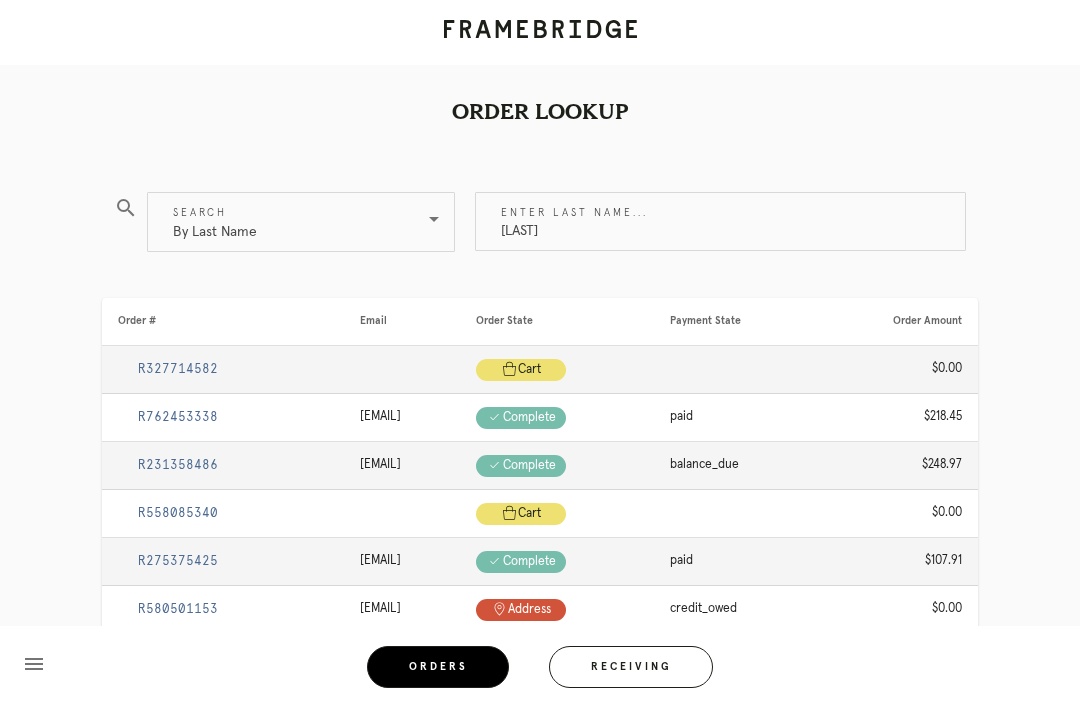 click on "By Last Name" at bounding box center (287, 222) 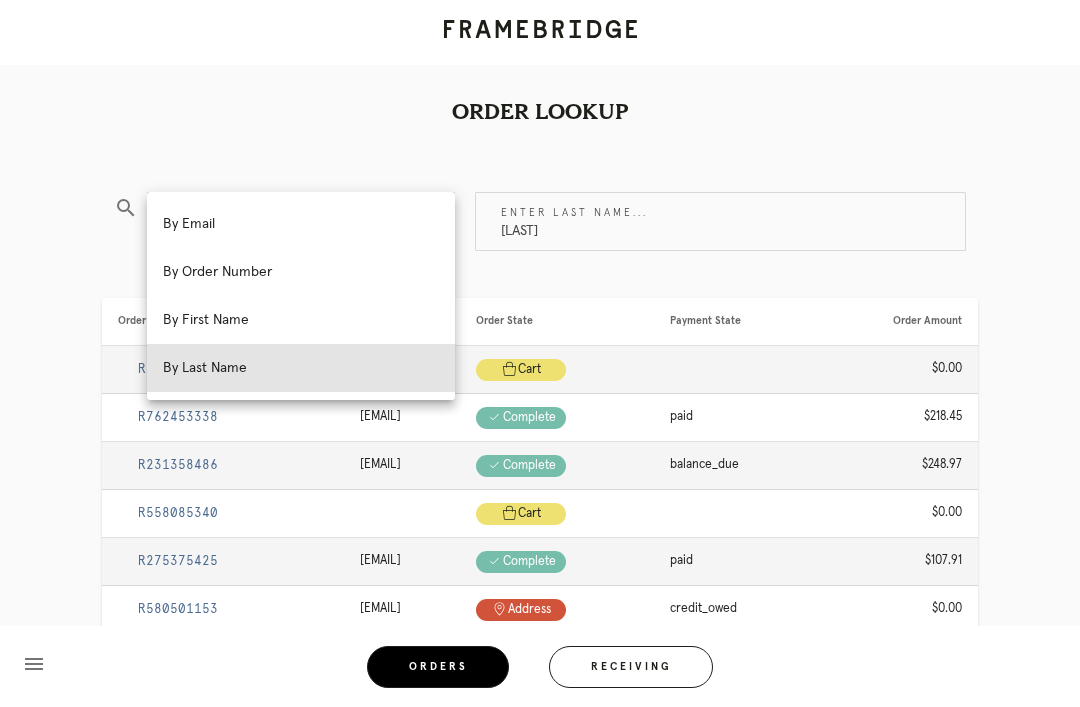 click on "Order Lookup" at bounding box center (540, 76) 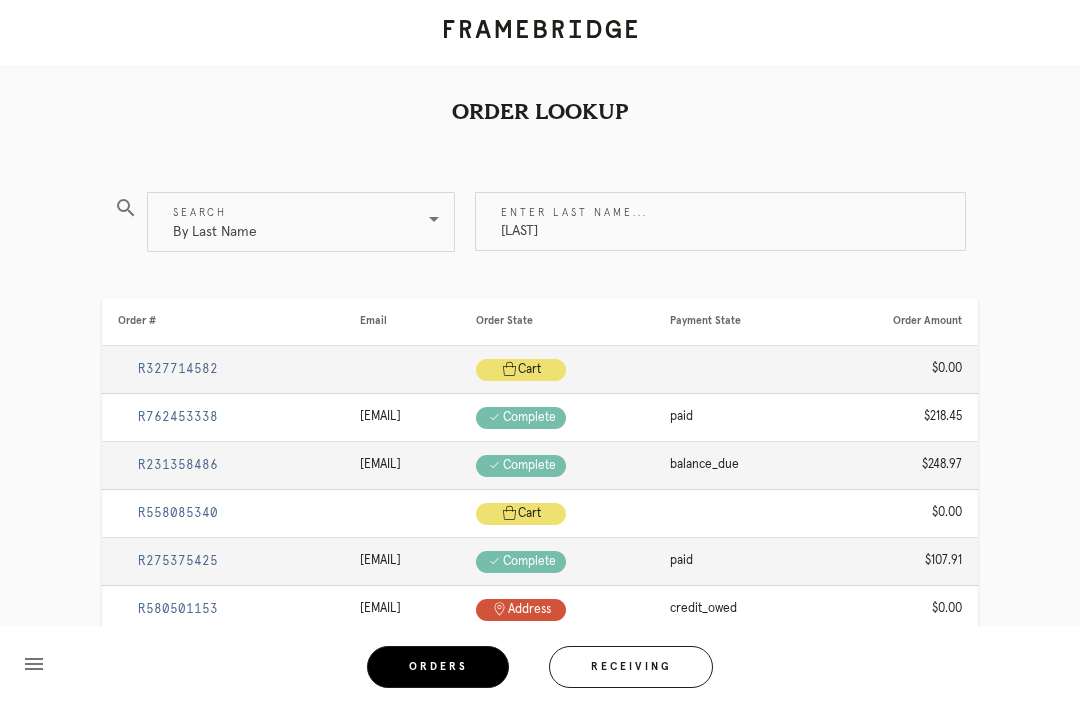 click on "By Last Name" at bounding box center (287, 222) 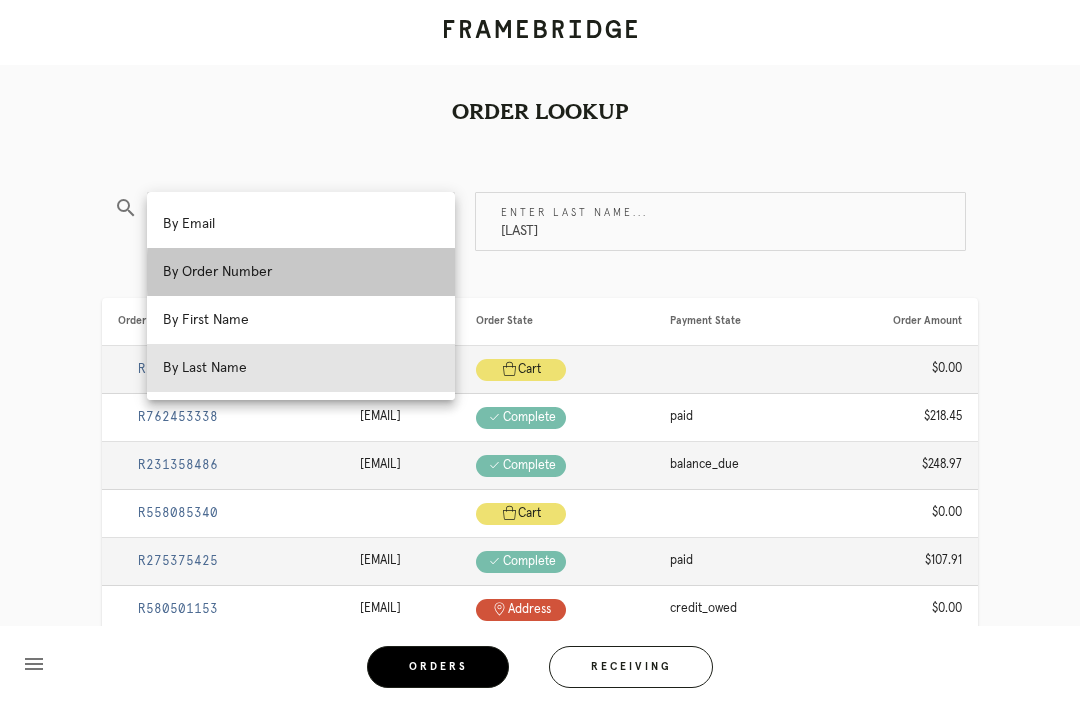 click on "By Order Number" at bounding box center (301, 272) 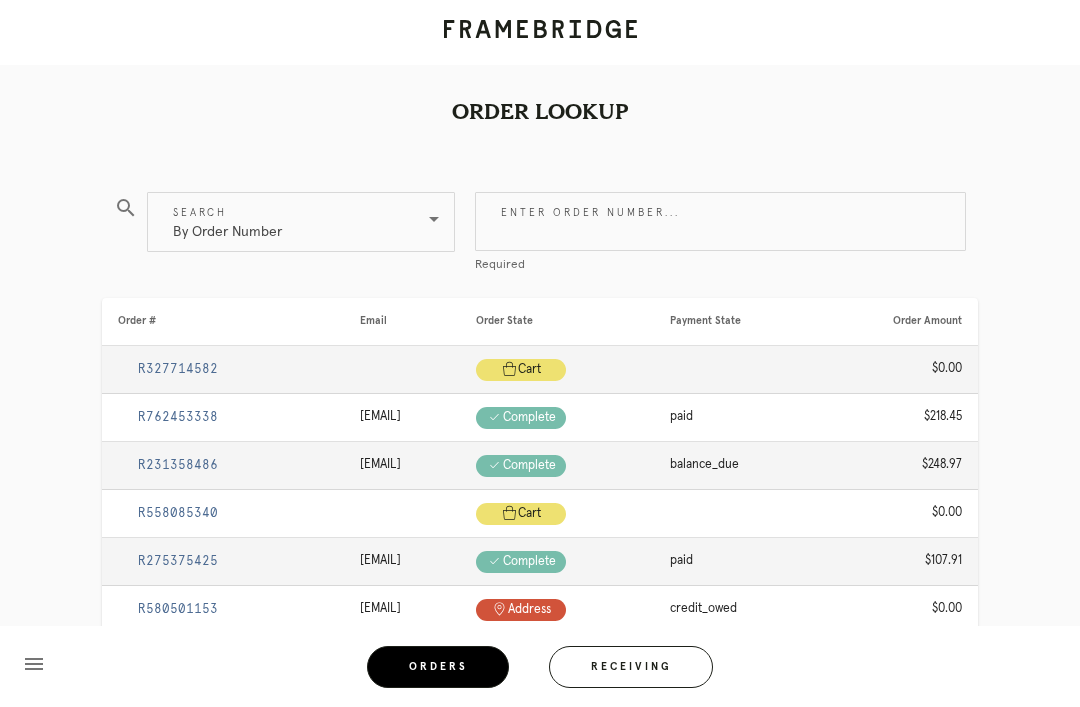 click on "By Order Number" at bounding box center [287, 222] 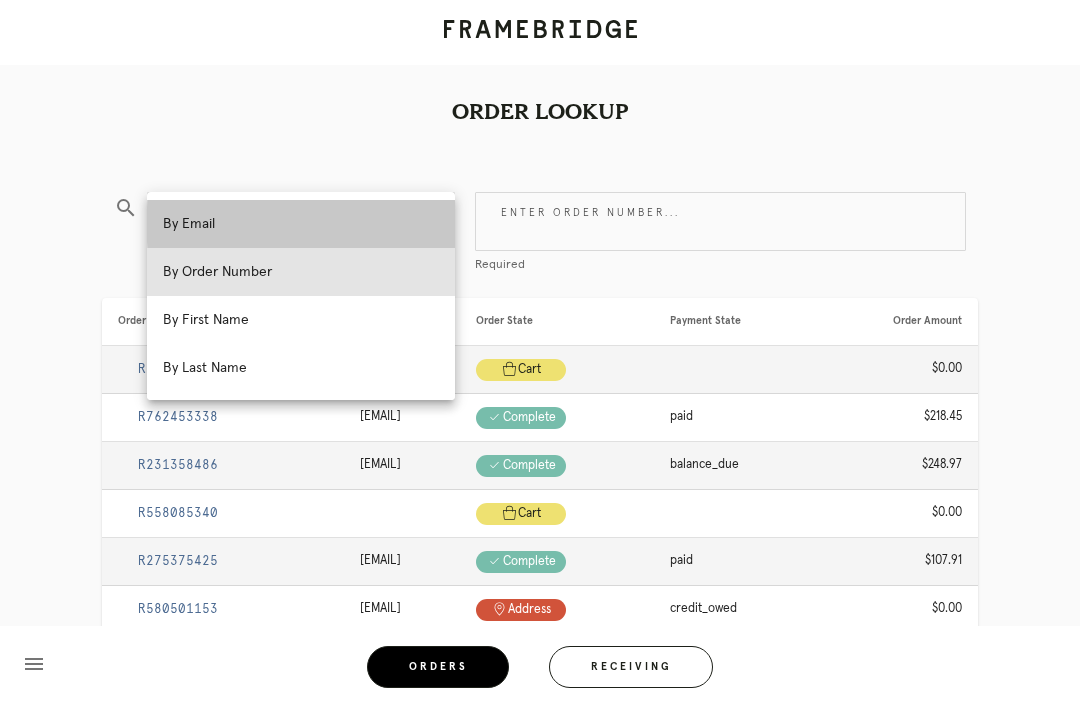 click on "By Email" at bounding box center (301, 224) 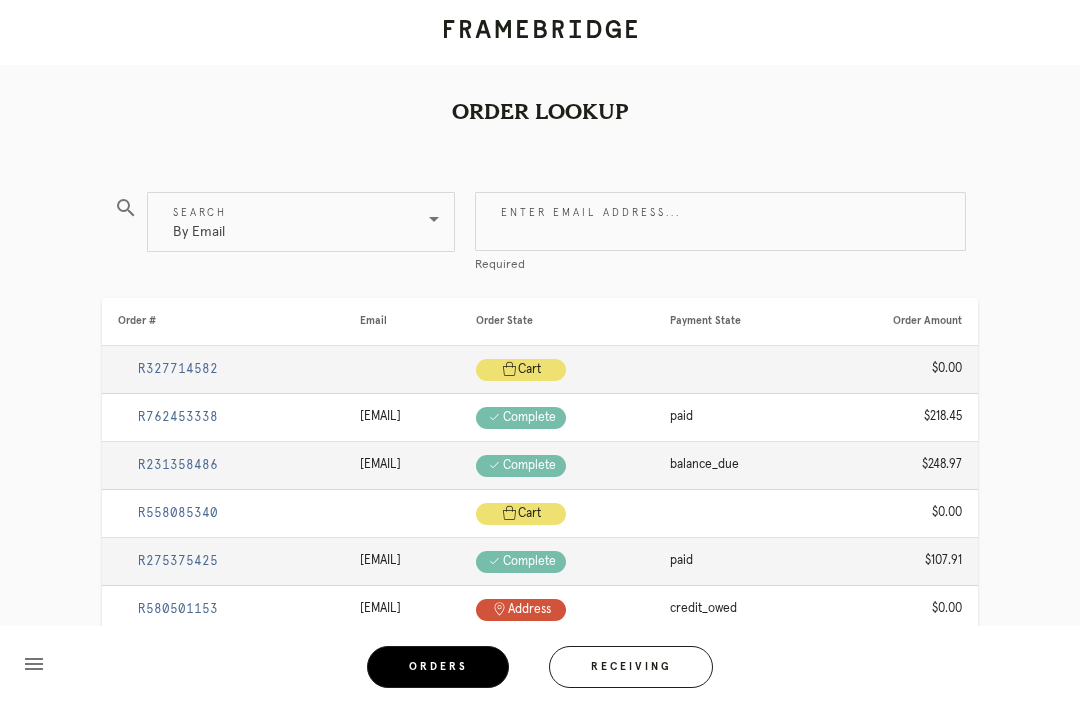 click on "Enter email address..." at bounding box center (720, 221) 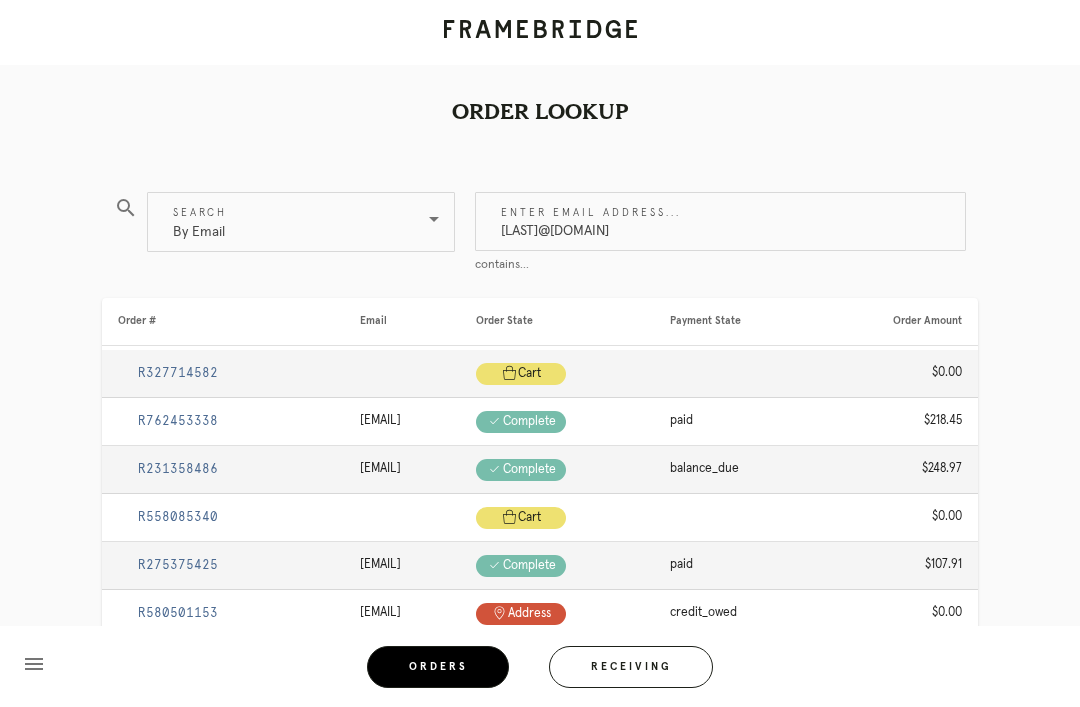 click on "Order Lookup
search Search By Email   Enter email address... Agresti@ful.edu contains...   Order # Email Order State Payment State Order Amount
R327714582
Cart
.a {
fill: #1d2019;
}
cart
$0.00
R762453338
ginahibshman@gmail.com
Check
.a {
fill: #1d2019;
}
complete
paid
$218.45
R231358486
bryant.elizabethc@gmail.com
Check
.a {
fill: #1d2019;
}
complete
balance_due
$248.97
R558085340
Cart
.a {
fill: #1d2019;
}
cart
$0.00
R275375425
brendangl@gmail.com
Check
.a {
fill: #1d2019;
}
complete
paid
$107.91
R580501153
btallen66@gmail.com
Pin" at bounding box center (540, 525) 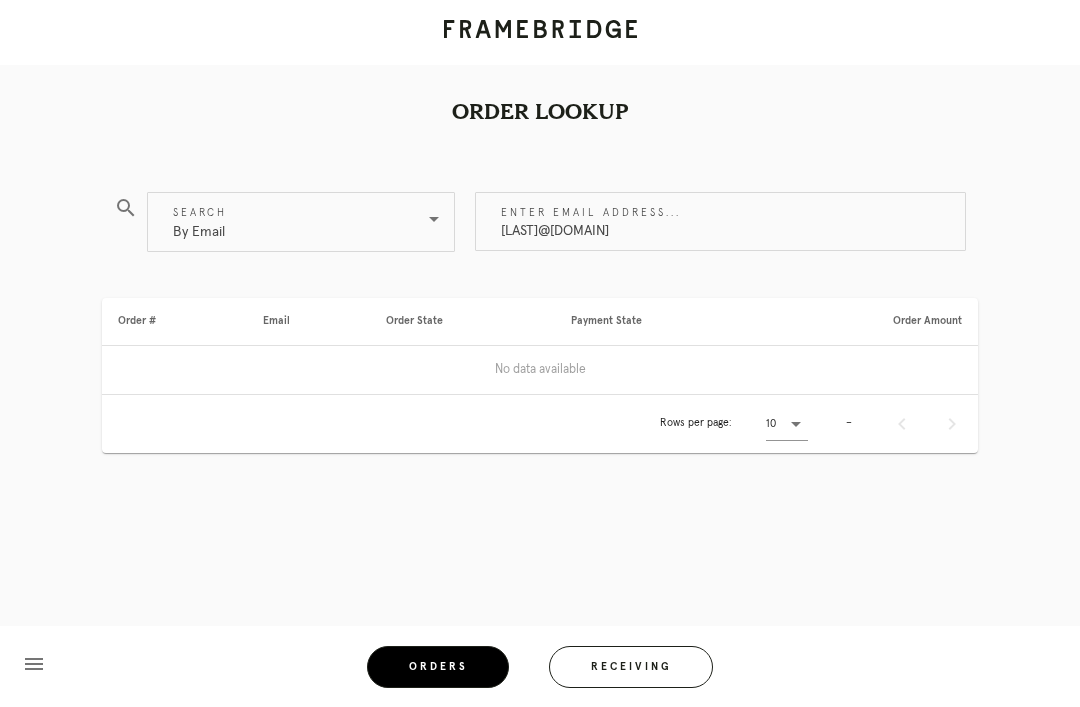 click on "By Email" at bounding box center [287, 222] 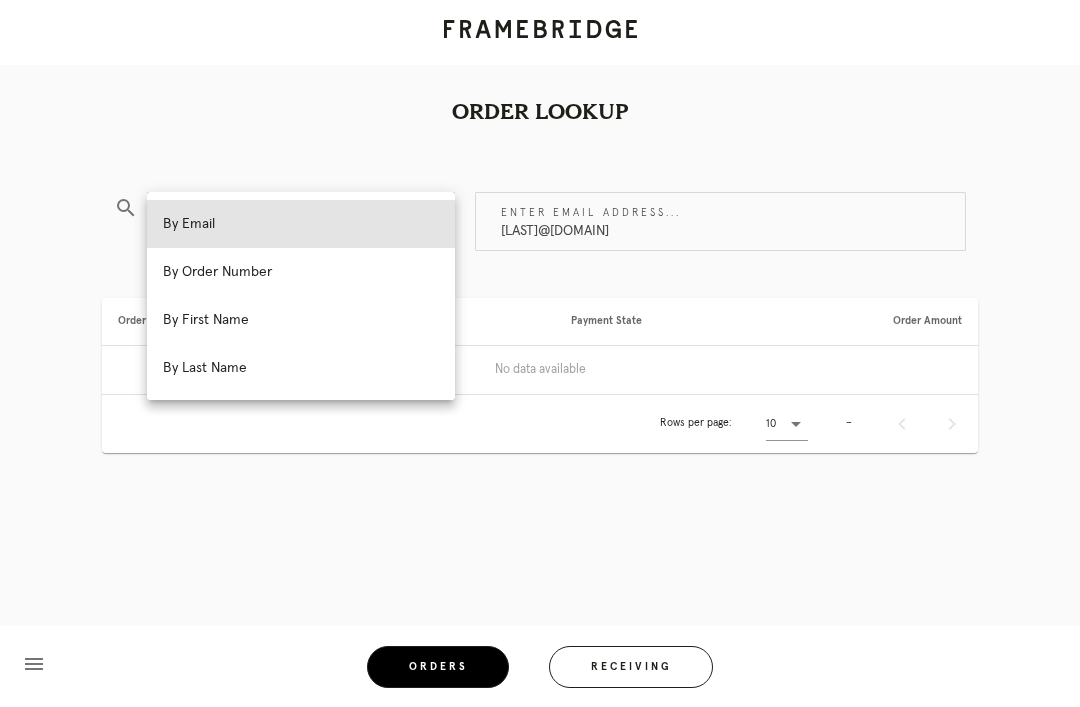 click on "Agresti@ful.edu" at bounding box center (720, 221) 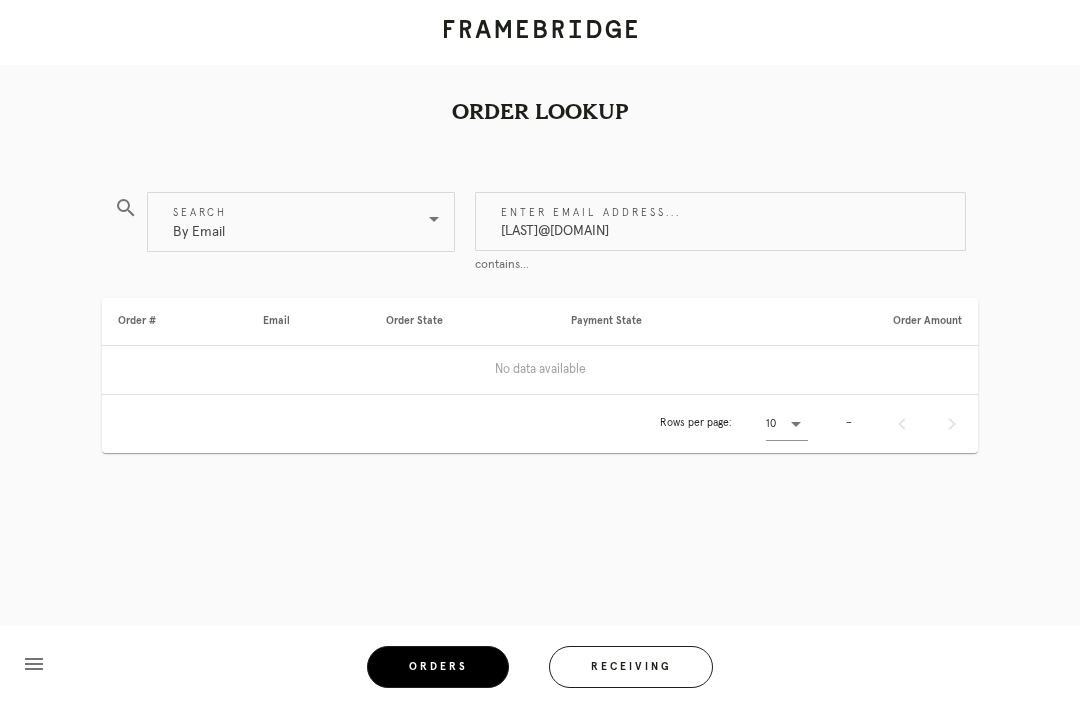 click on "Agresti@ful.edu" at bounding box center (720, 221) 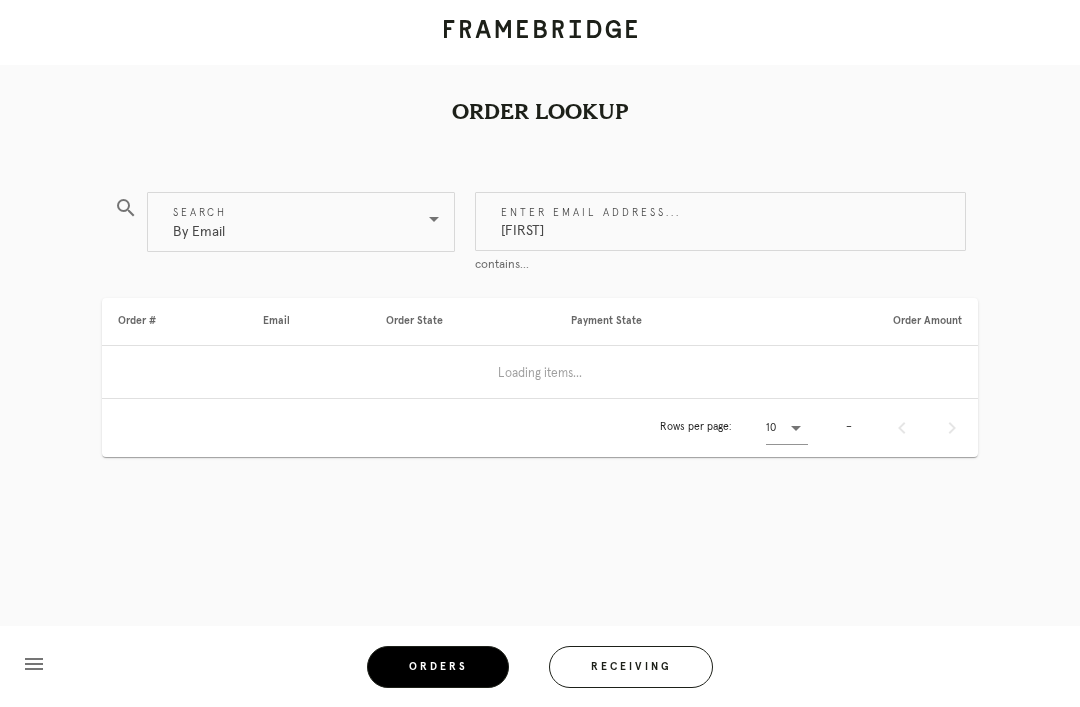 click on "Jacaedu" at bounding box center [720, 221] 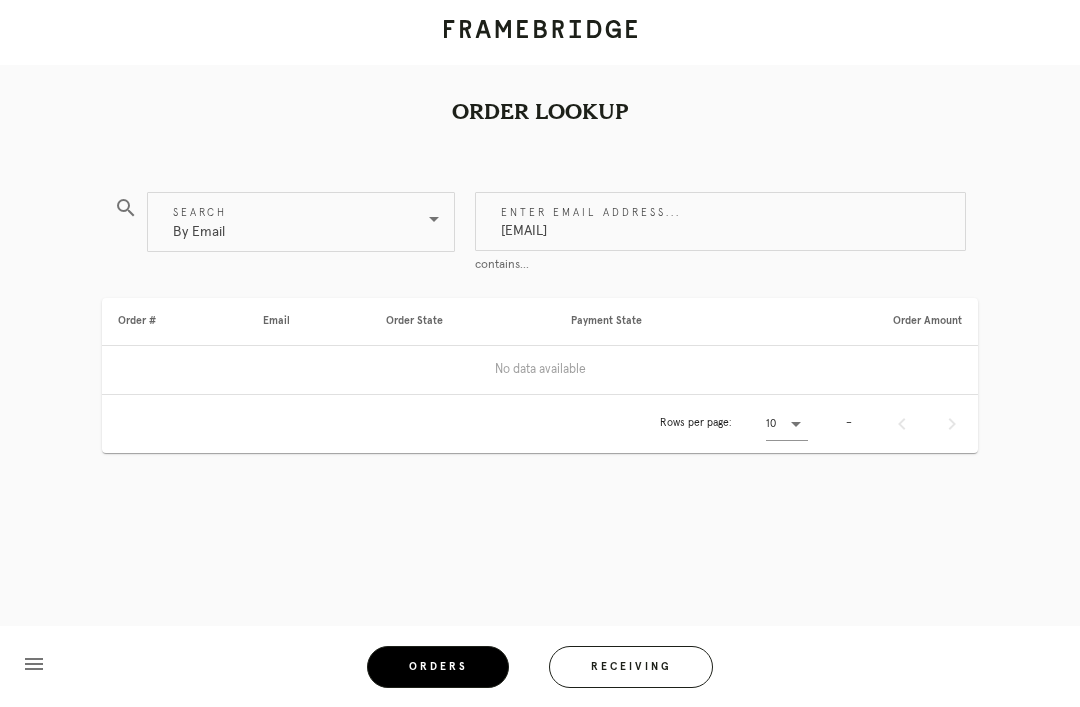 type on "Jacalynklezine@gmail.com" 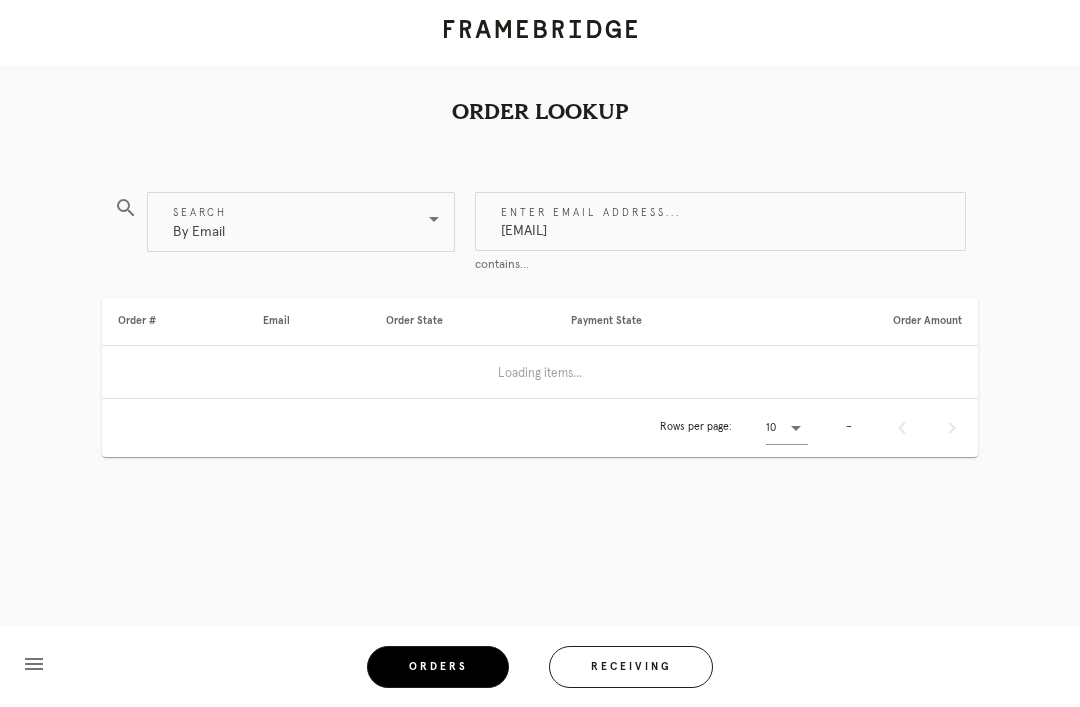 click on "Order Lookup
search Search By Email   Enter email address... Jacalynklezine@gmail.com contains...   Order # Email Order State Payment State Order Amount Loading items... Rows per page: 10 –   menu
Orders
Receiving
Logged in as:   wellesleyteam@framebridge.com   Wellesley
Logout" at bounding box center (540, 309) 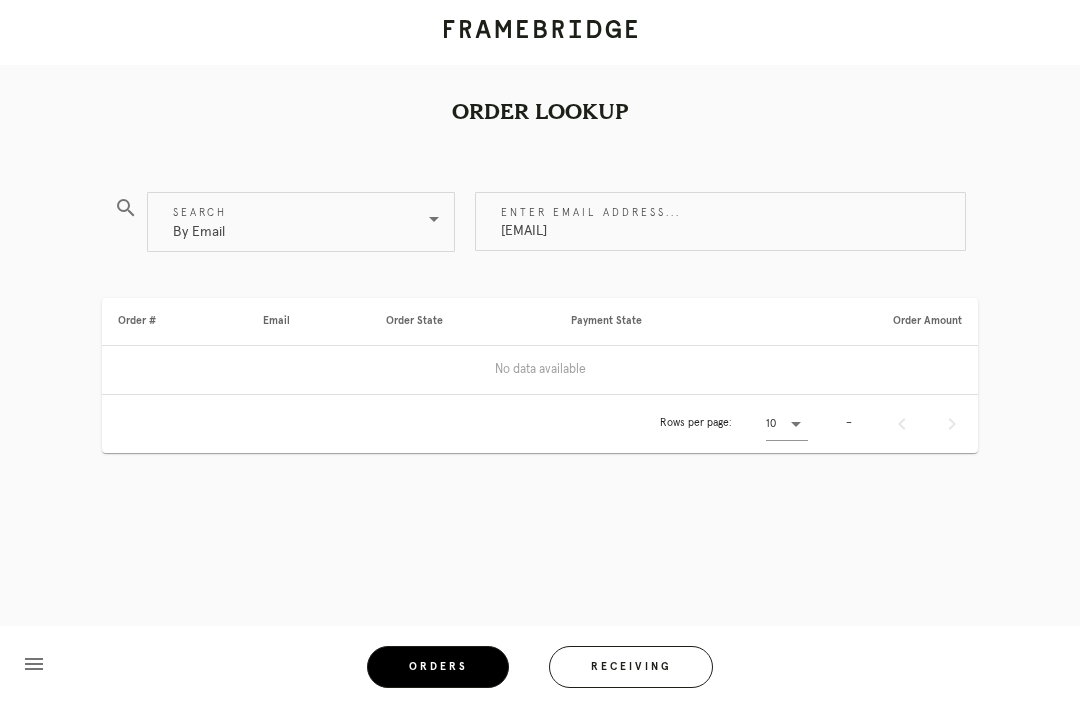 click on "By Email" at bounding box center [287, 222] 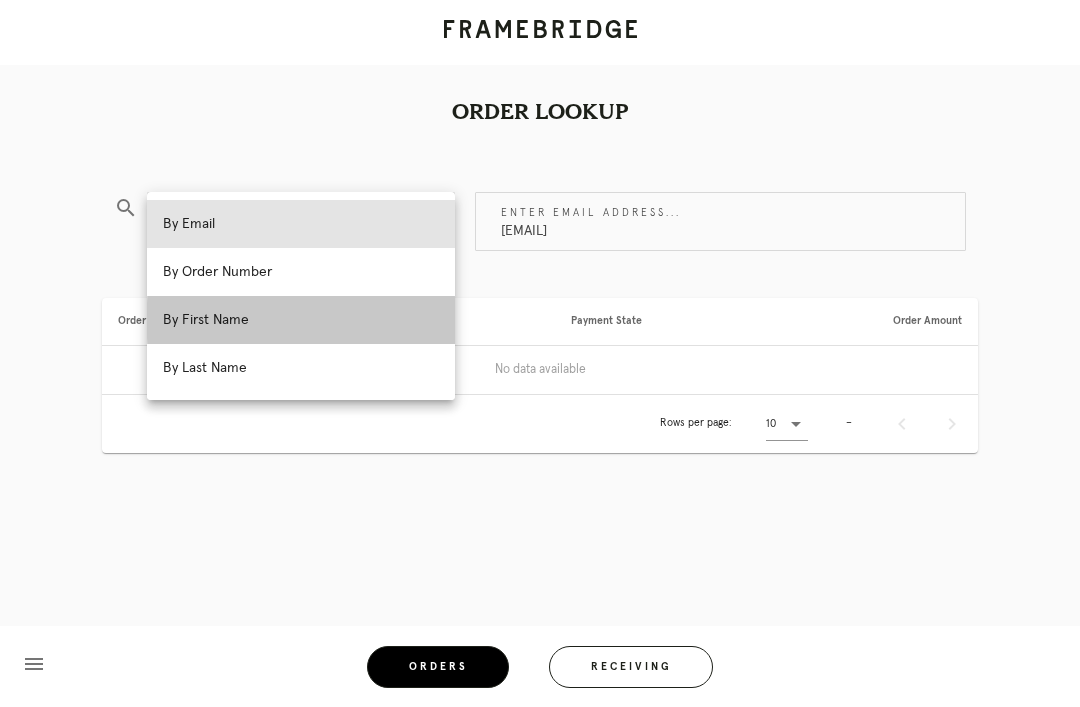 click on "By First Name" at bounding box center [301, 320] 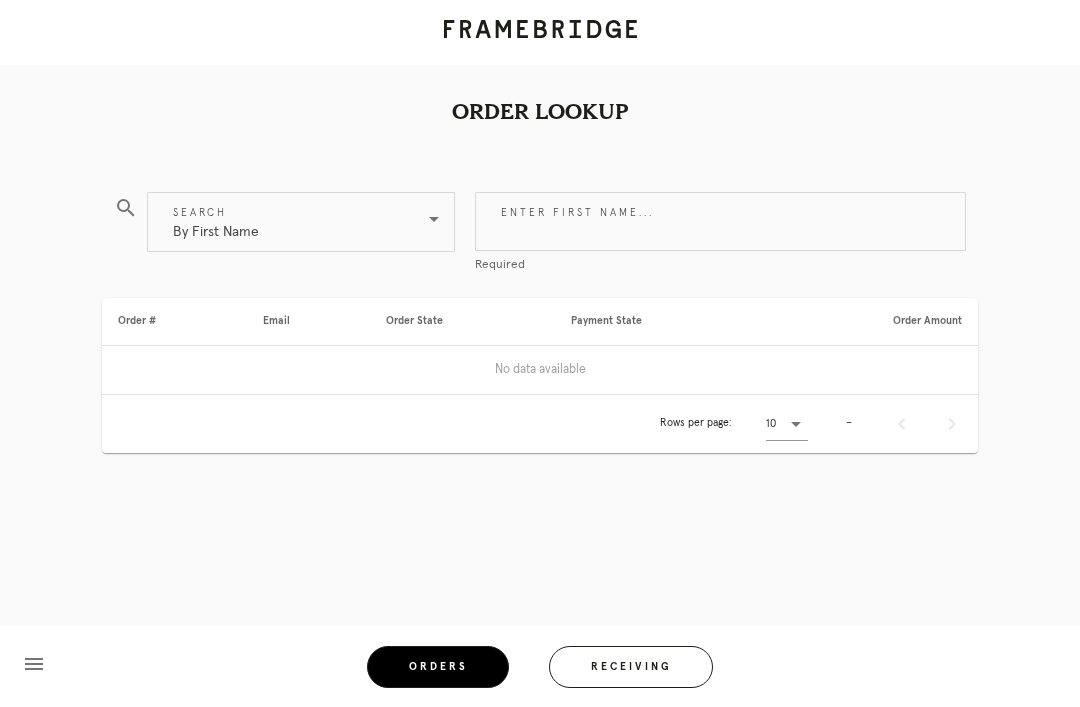 click on "Enter first name..." at bounding box center (720, 221) 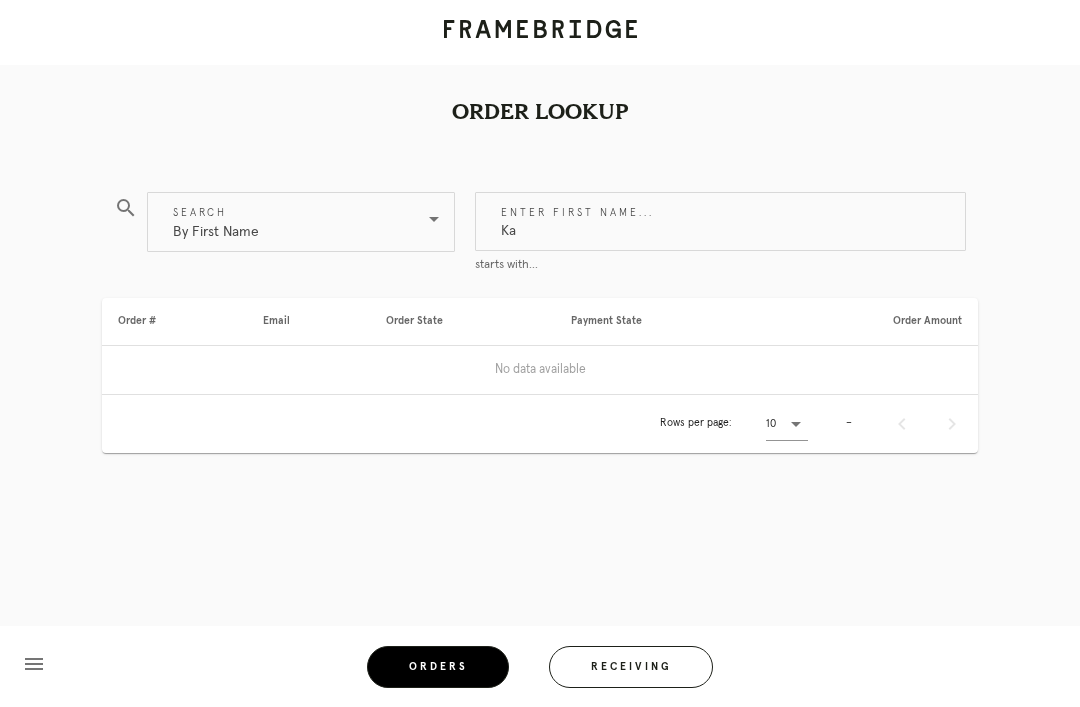 type on "K" 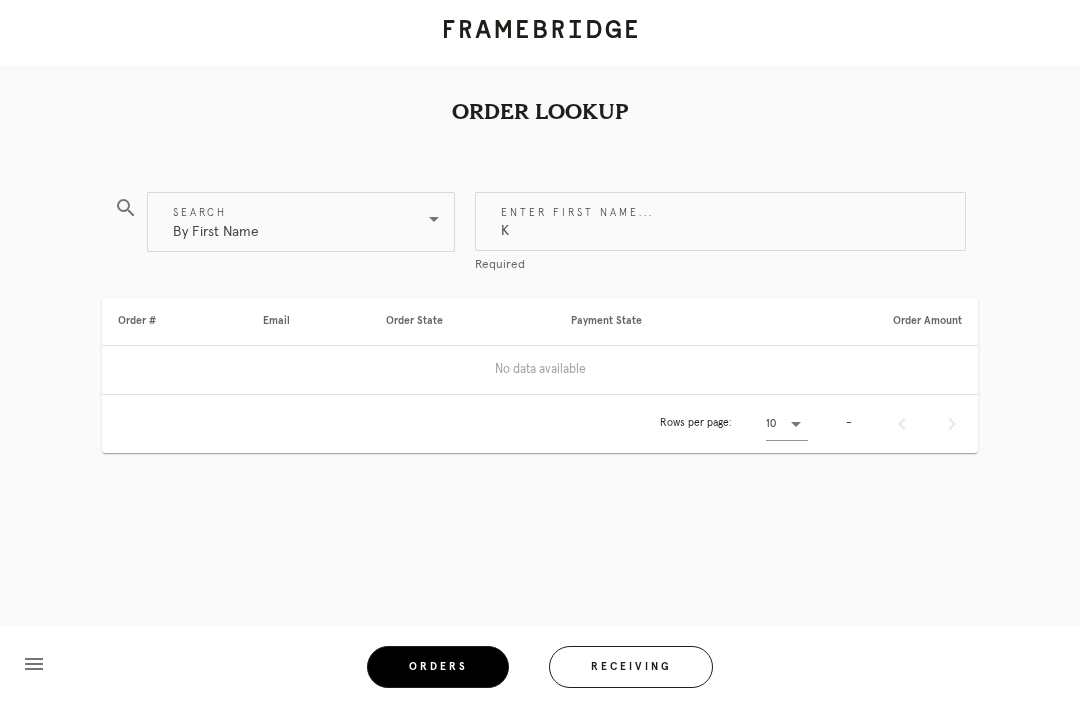 type 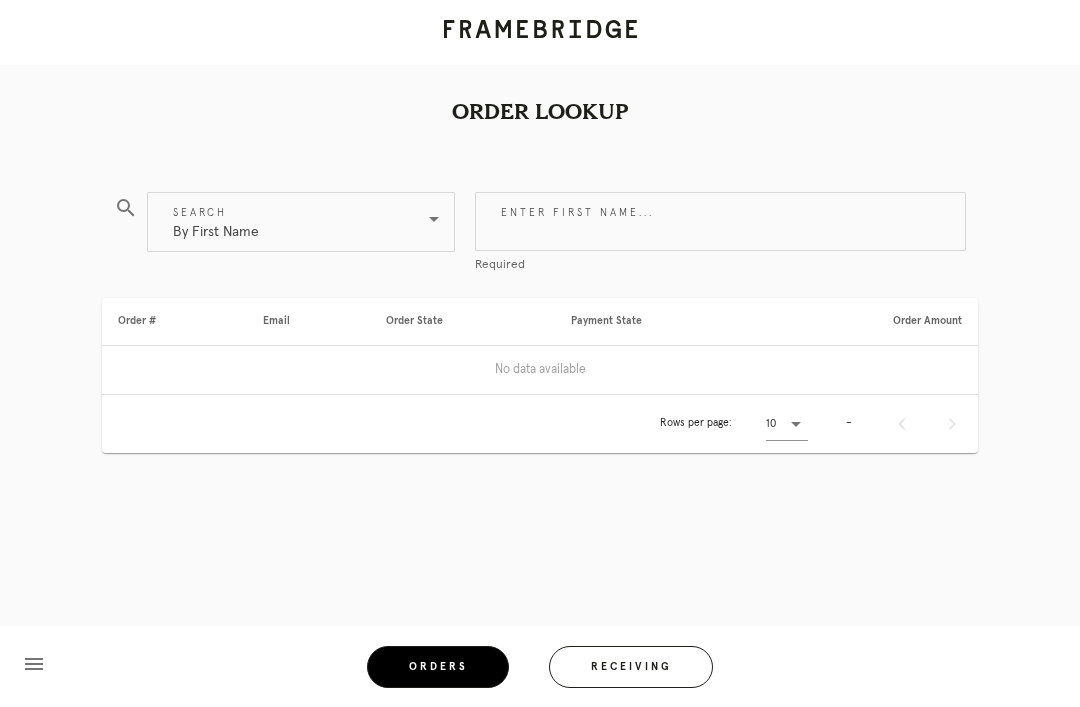 click on "Order Lookup
search Search By First Name   Enter first name... Required   Order # Email Order State Payment State Order Amount No data available Rows per page: 10 –   menu
Orders
Receiving
Logged in as:   wellesleyteam@framebridge.com   Wellesley
Logout" at bounding box center (540, 307) 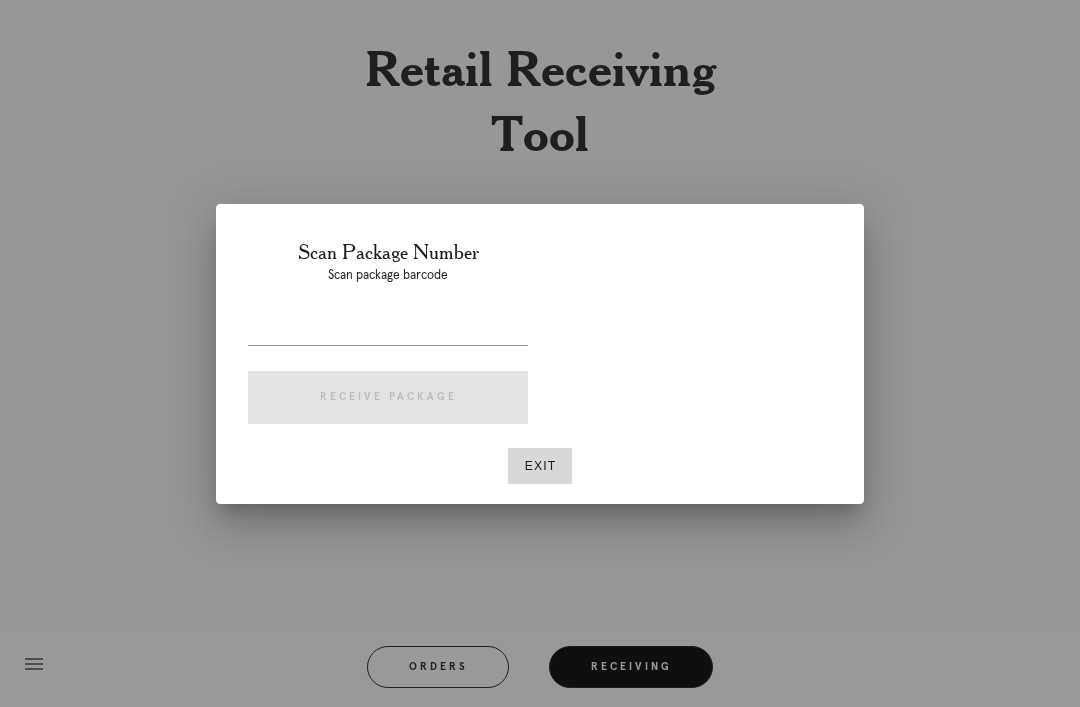 scroll, scrollTop: 0, scrollLeft: 0, axis: both 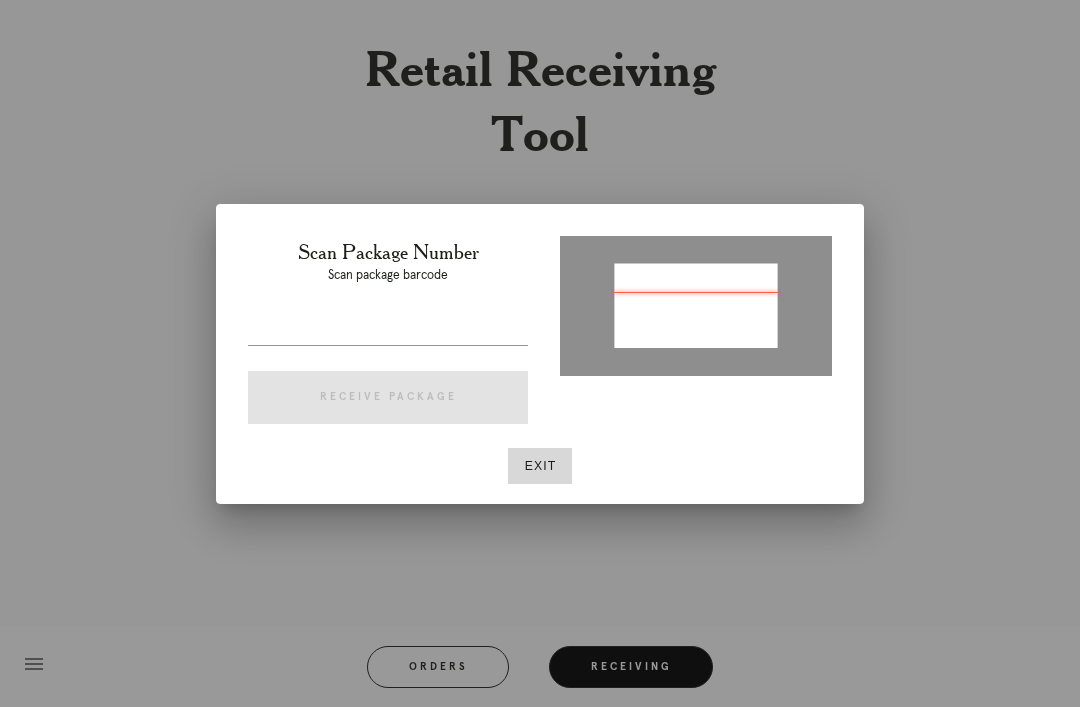 type on "[PHONE]" 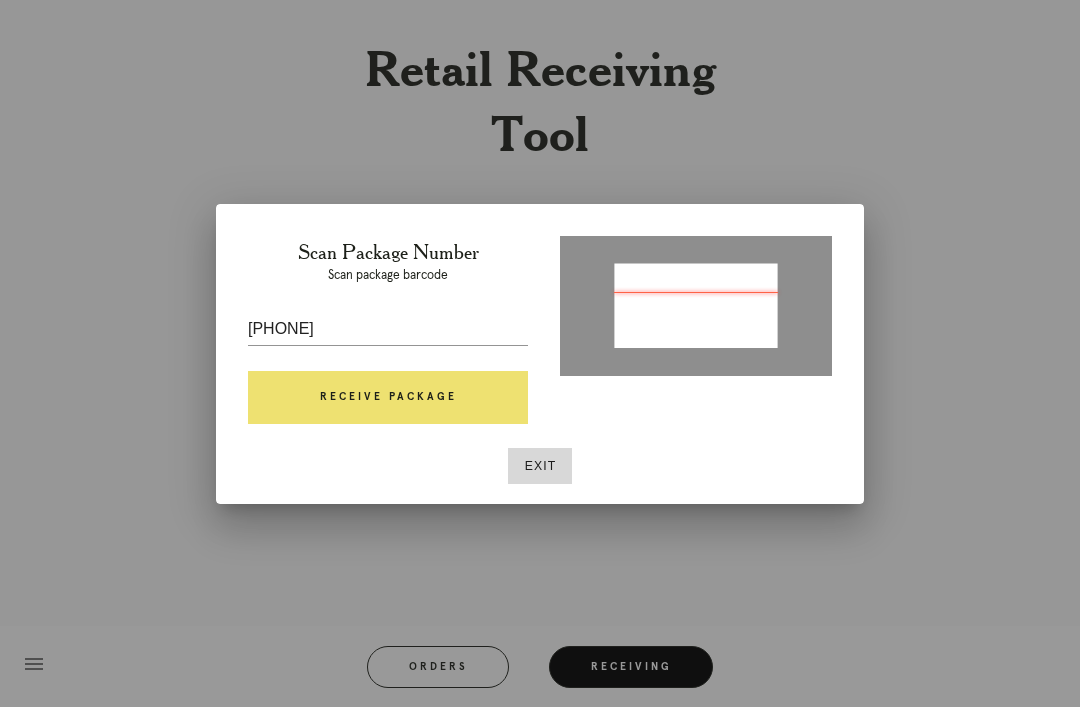 click on "Receive Package" at bounding box center [388, 398] 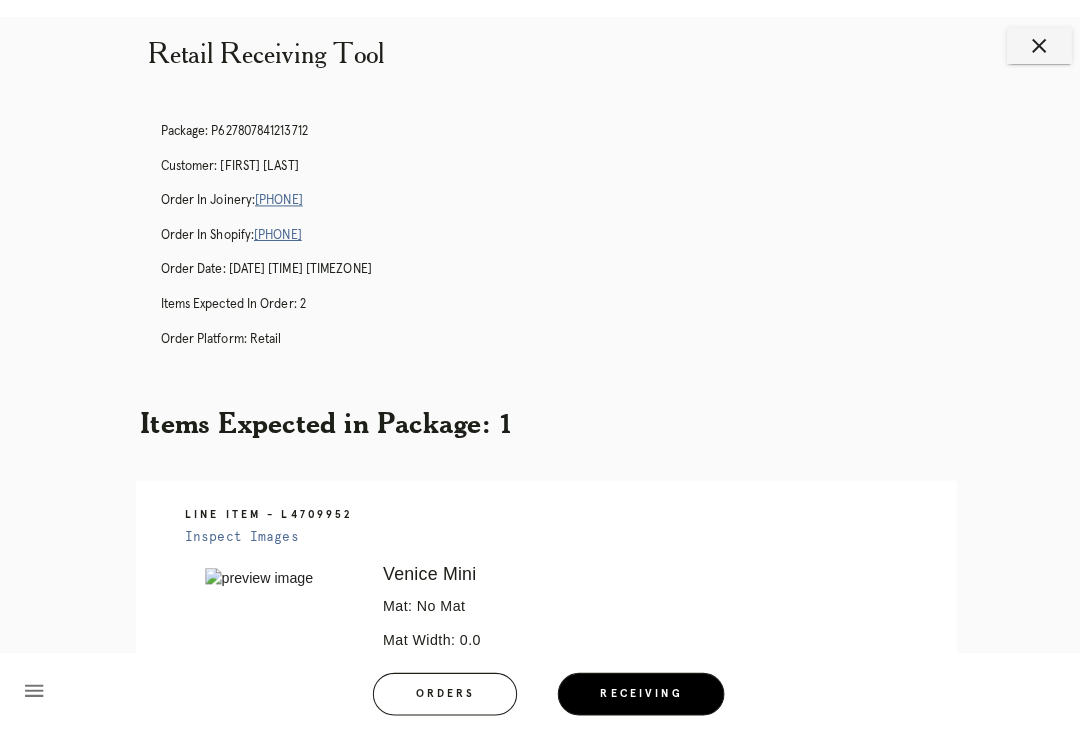 scroll, scrollTop: 0, scrollLeft: 0, axis: both 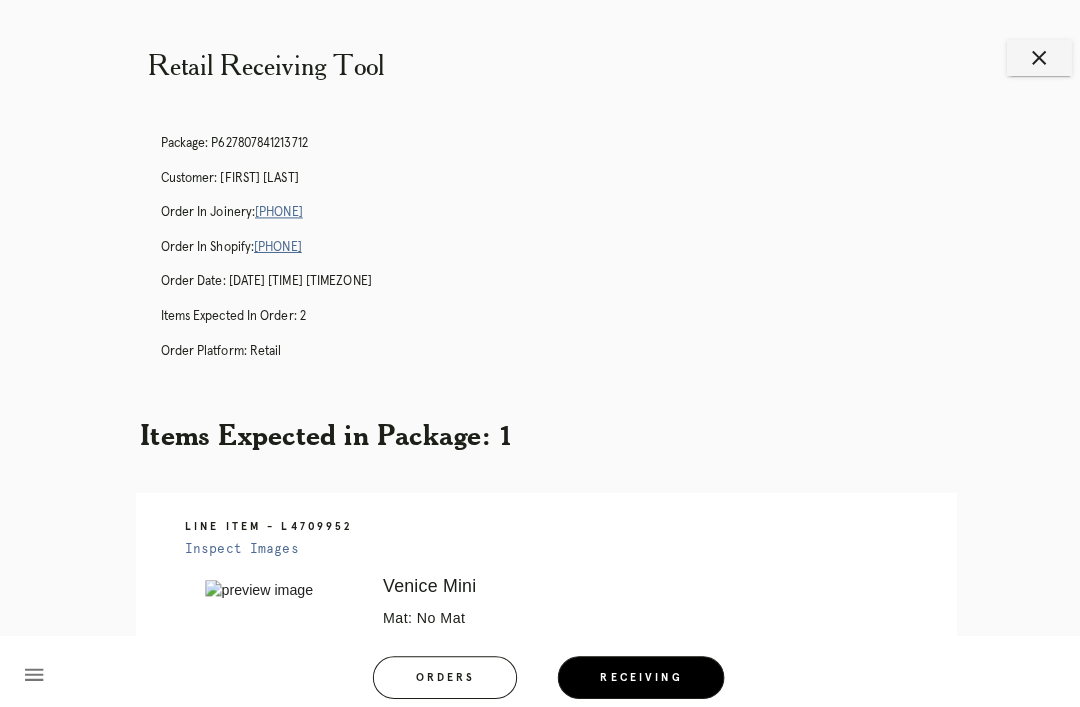 click on "R262765822" at bounding box center [274, 209] 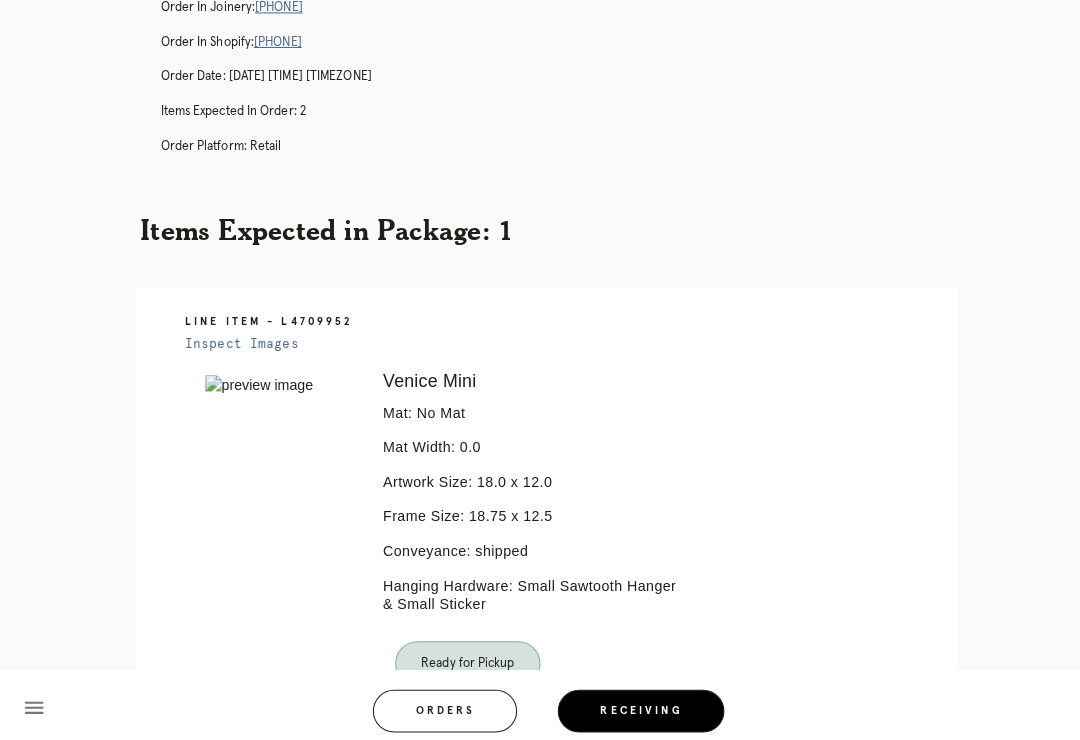 scroll, scrollTop: 0, scrollLeft: 0, axis: both 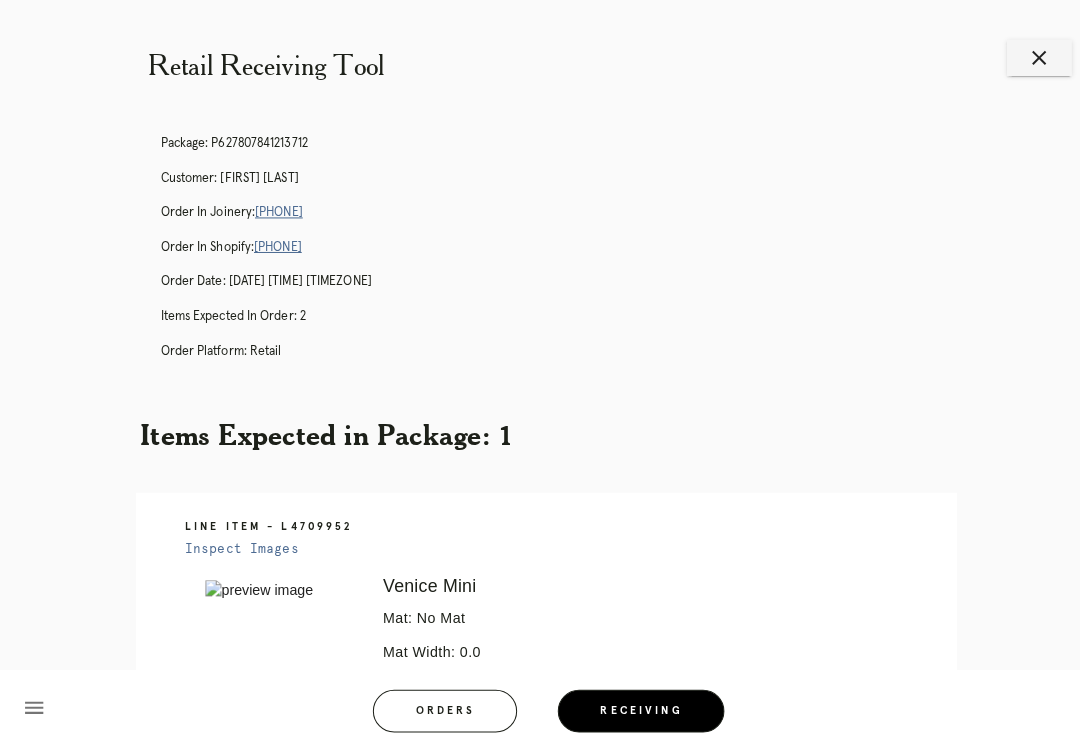 click on "R262765822" at bounding box center [274, 209] 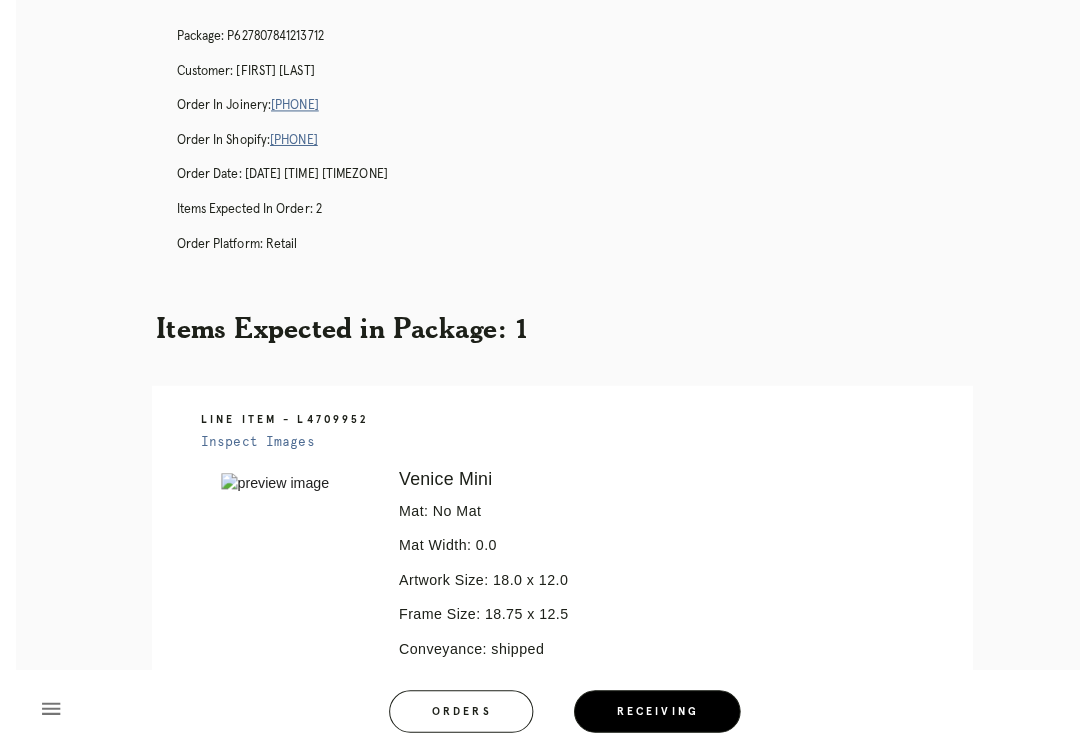 scroll, scrollTop: 0, scrollLeft: 0, axis: both 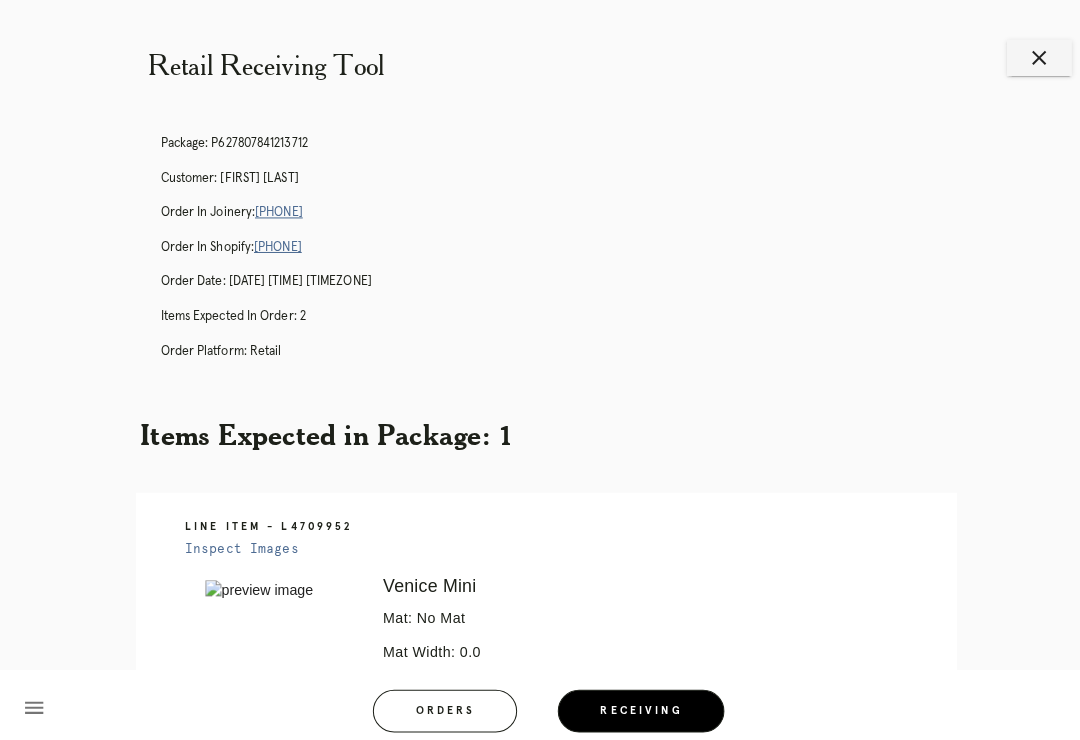 click on "close" at bounding box center [1023, 57] 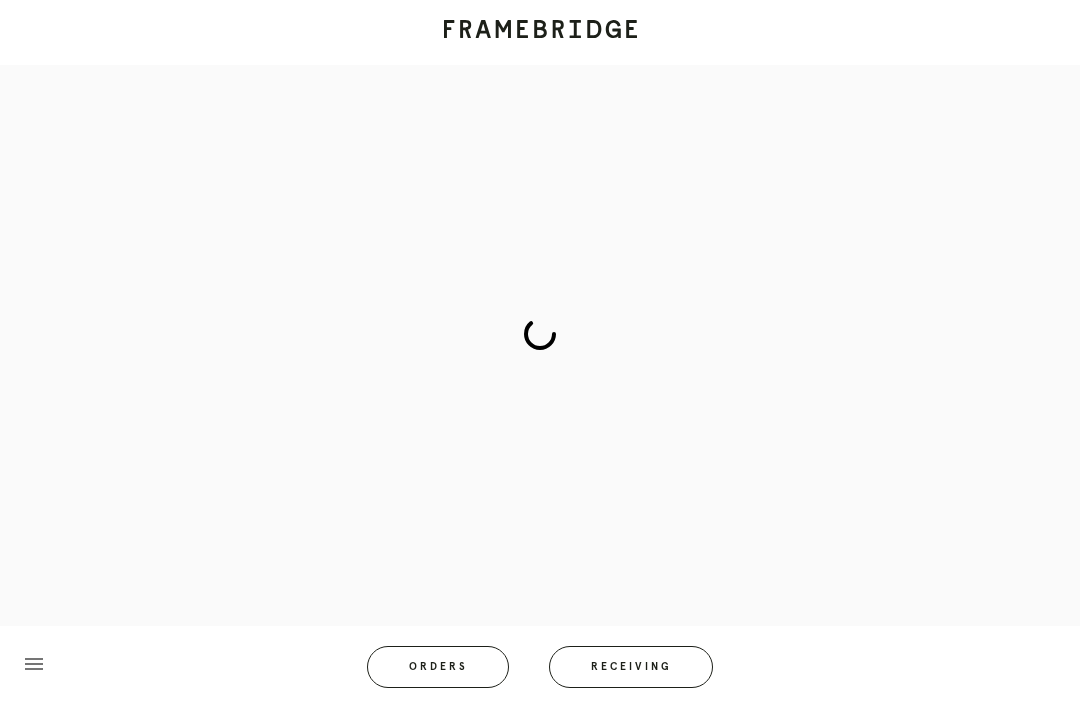 scroll, scrollTop: 0, scrollLeft: 0, axis: both 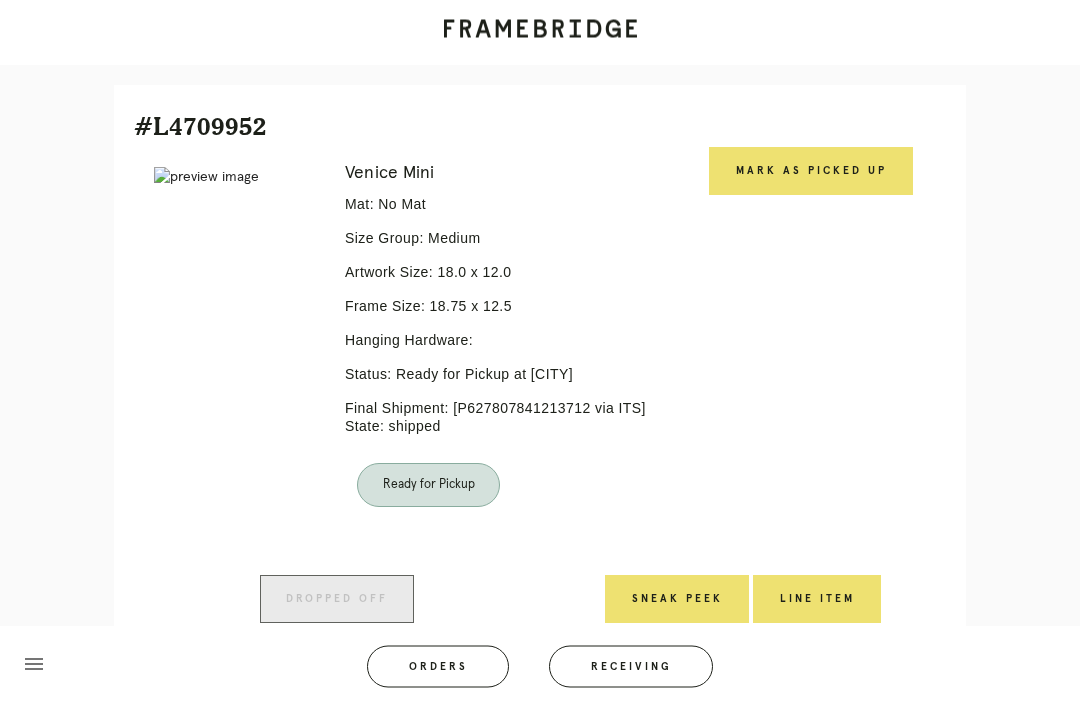 click on "Mark as Picked Up" at bounding box center (811, 172) 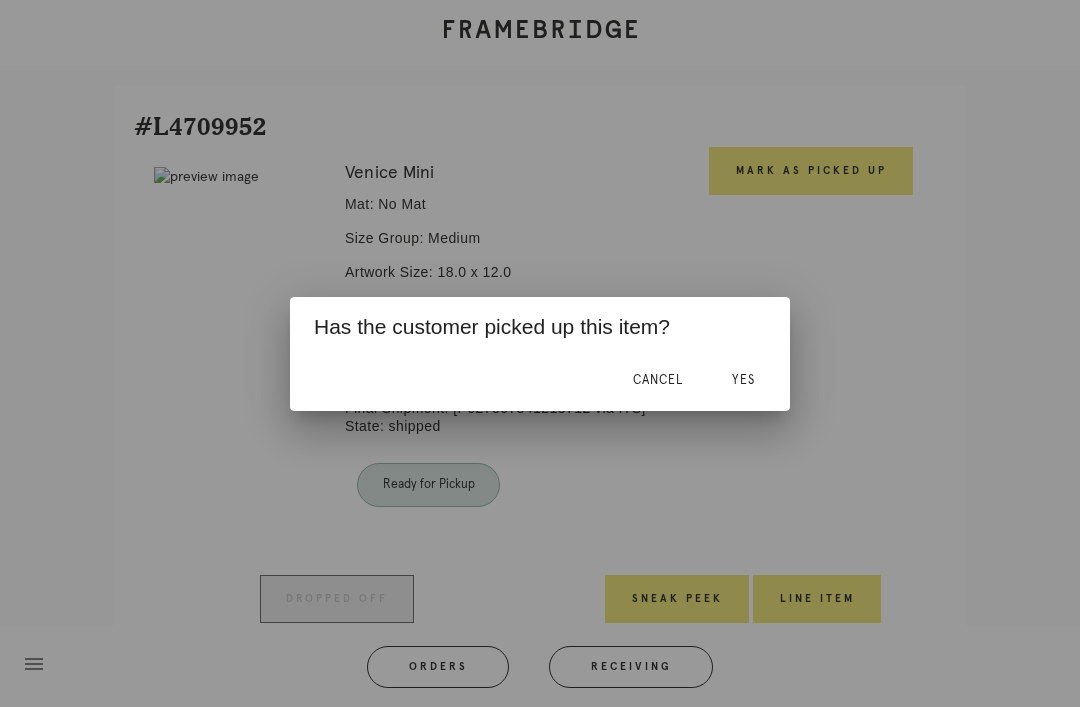 click on "Yes" at bounding box center (743, 381) 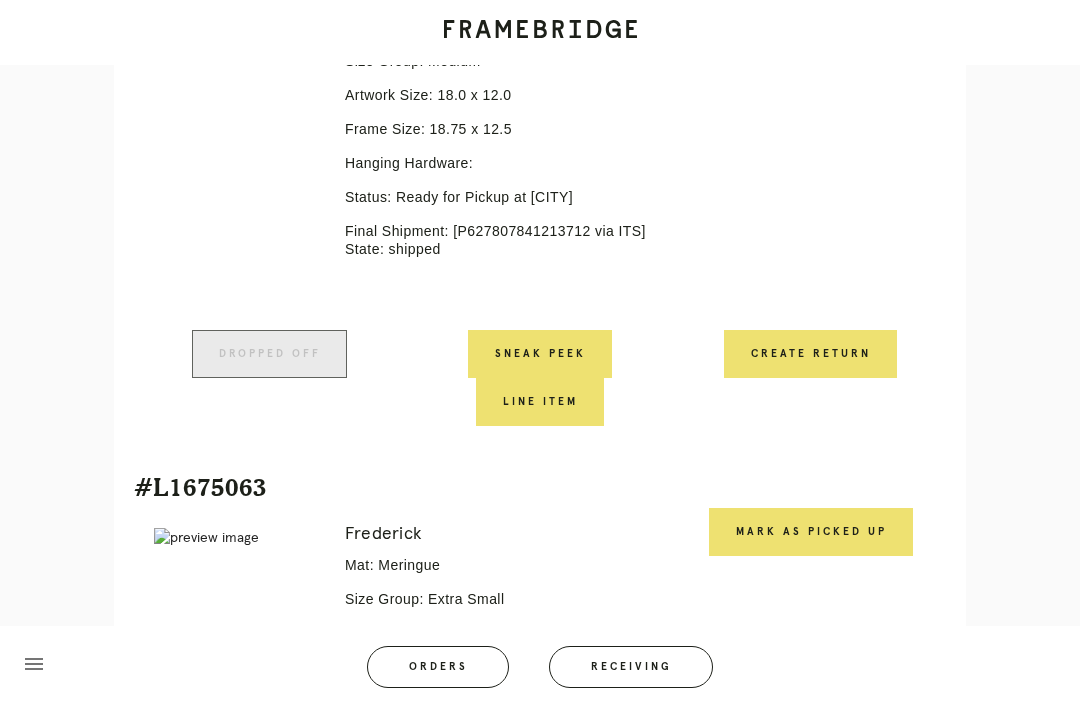 scroll, scrollTop: 988, scrollLeft: 0, axis: vertical 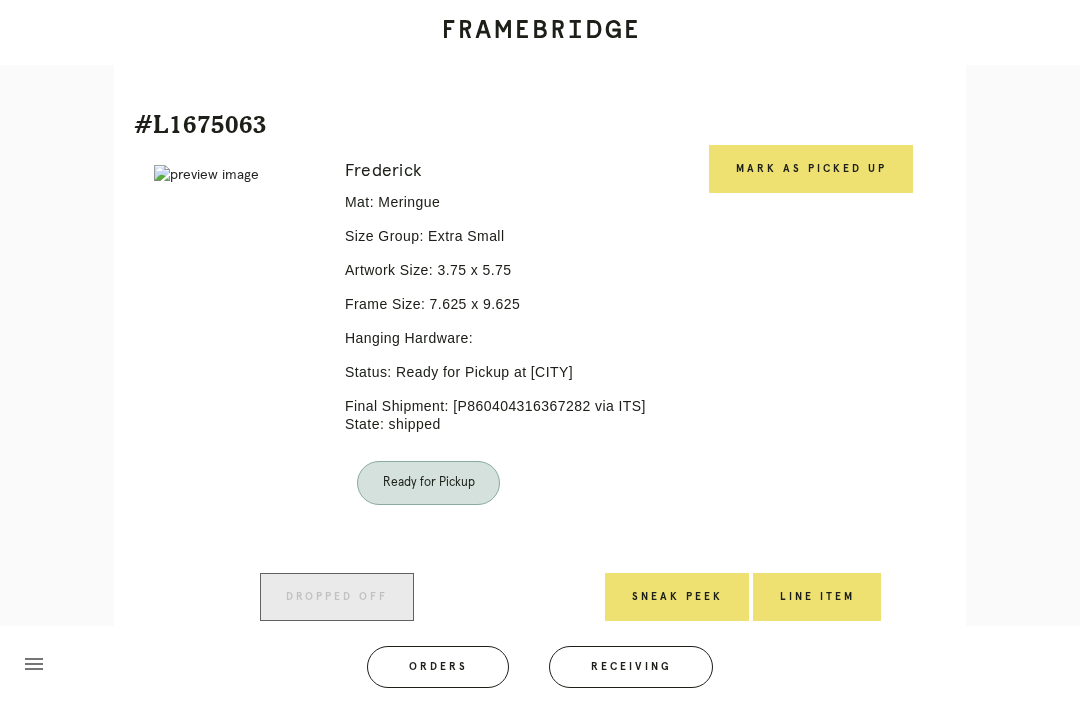 click on "Mark as Picked Up" at bounding box center (811, 169) 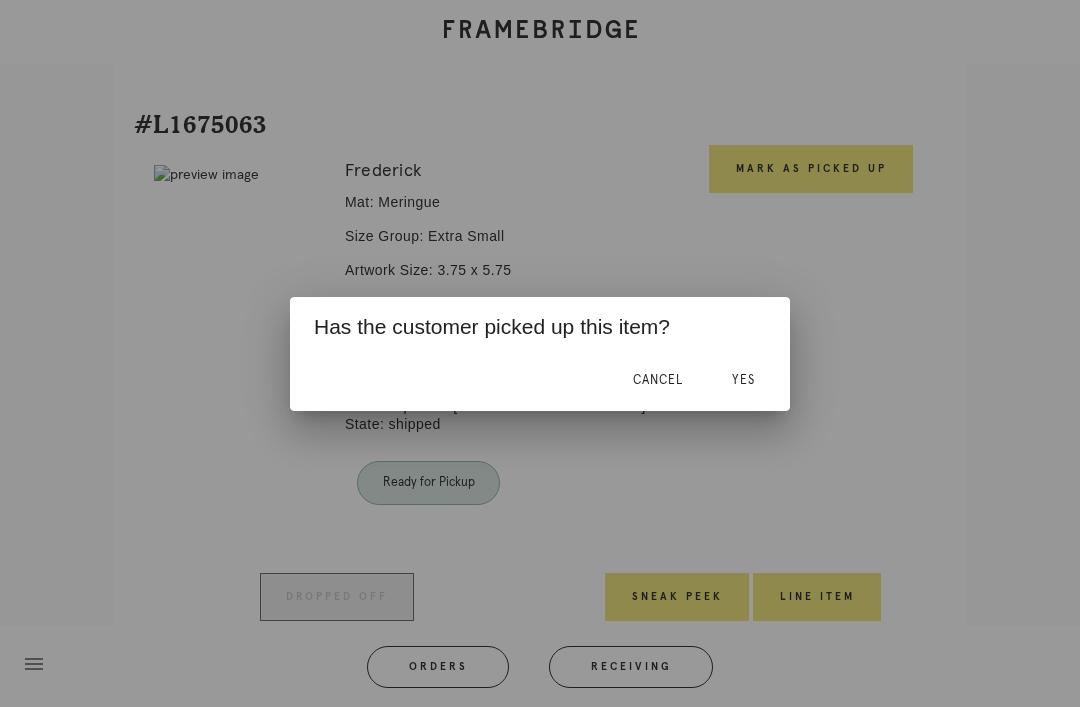 click on "Yes" at bounding box center [743, 381] 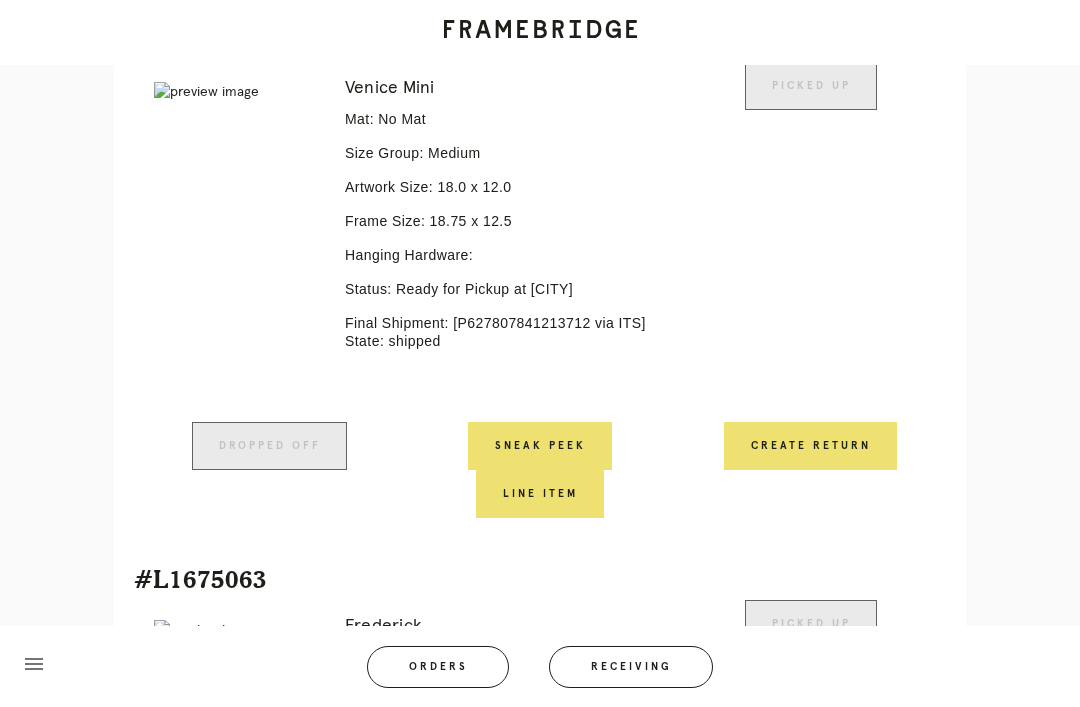 scroll, scrollTop: 462, scrollLeft: 0, axis: vertical 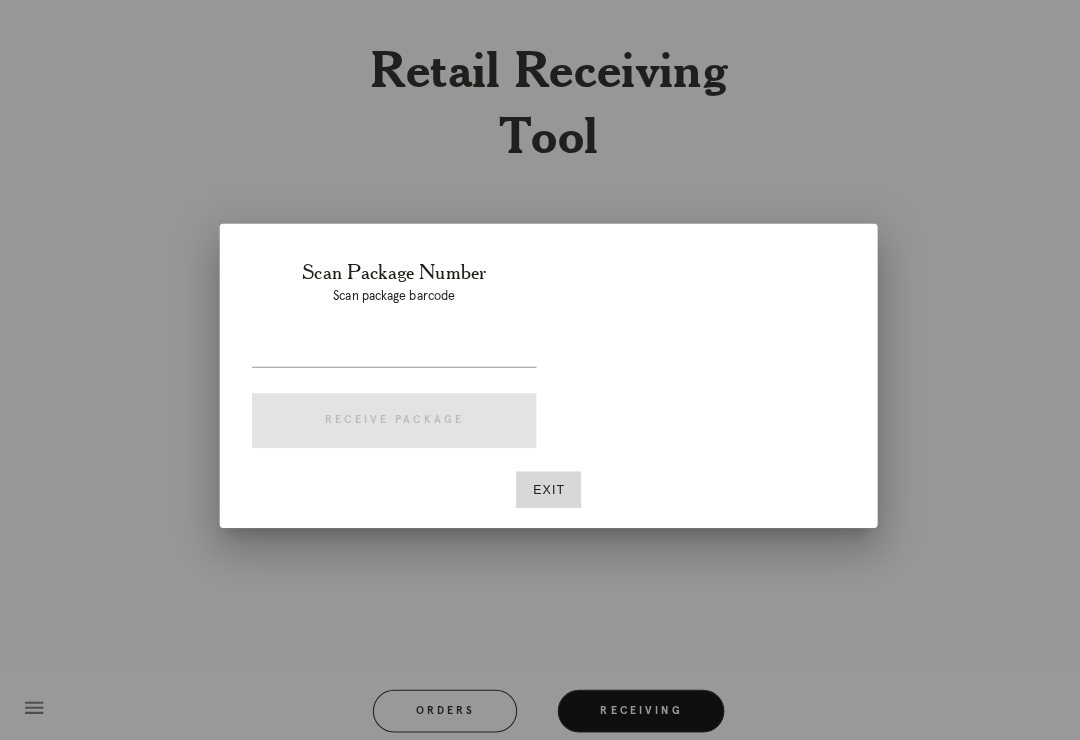click on "Exit" at bounding box center (540, 482) 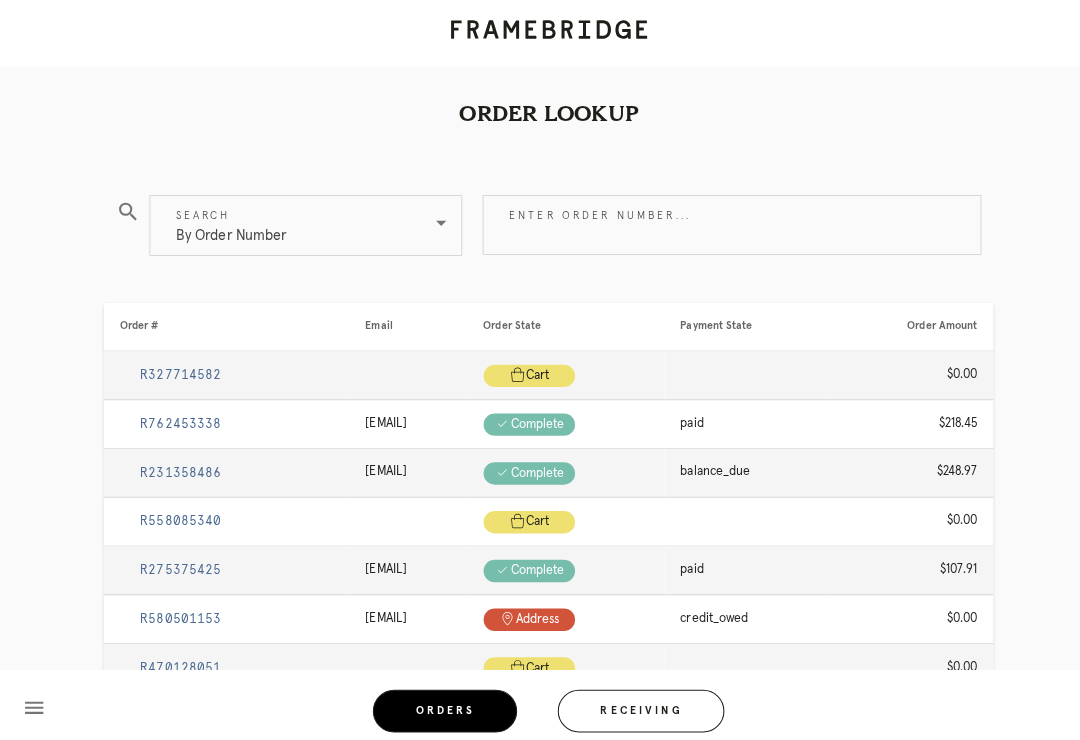 click on "Receiving" at bounding box center (631, 700) 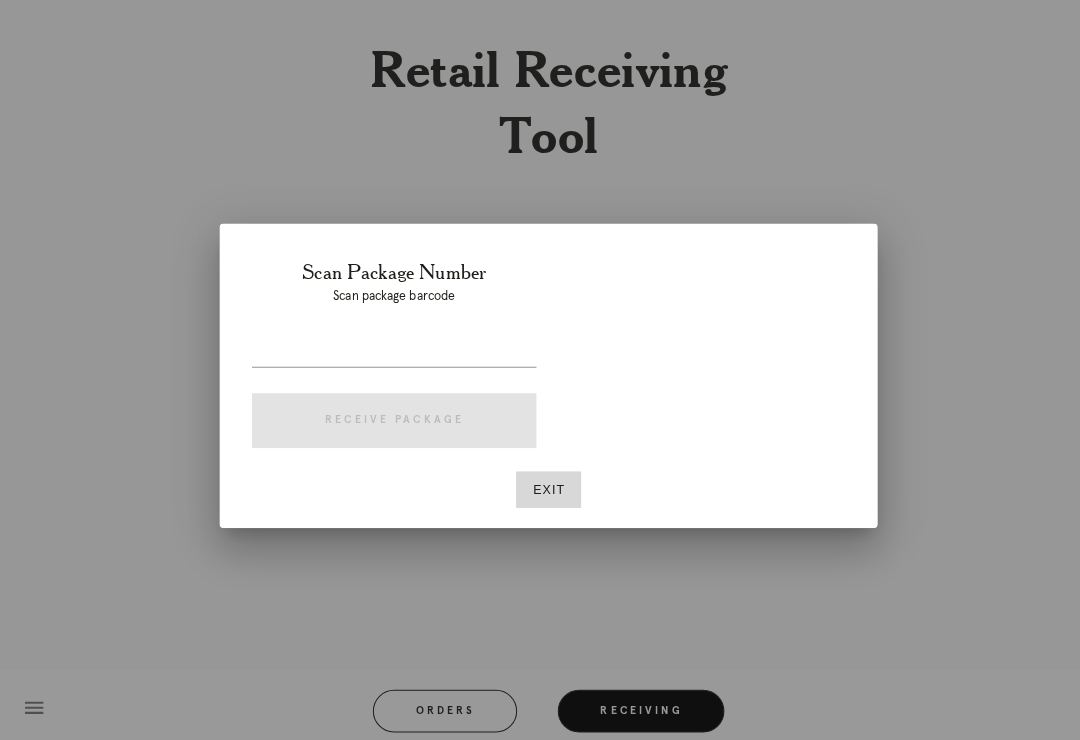 click on "Exit" at bounding box center [540, 482] 